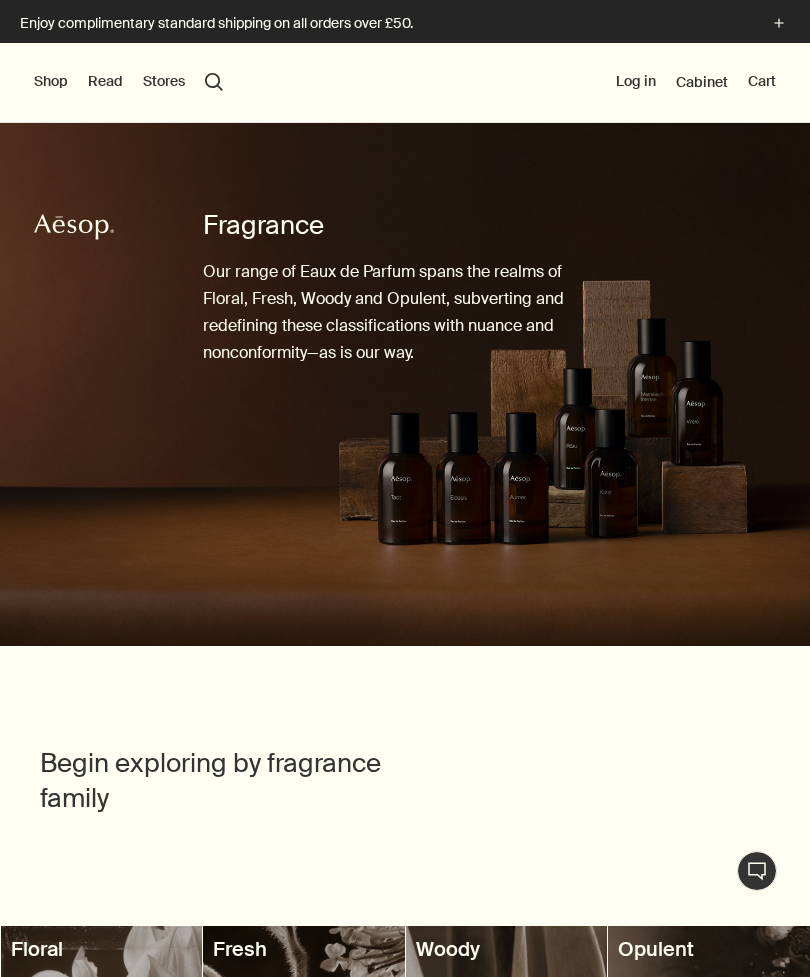 scroll, scrollTop: 0, scrollLeft: 0, axis: both 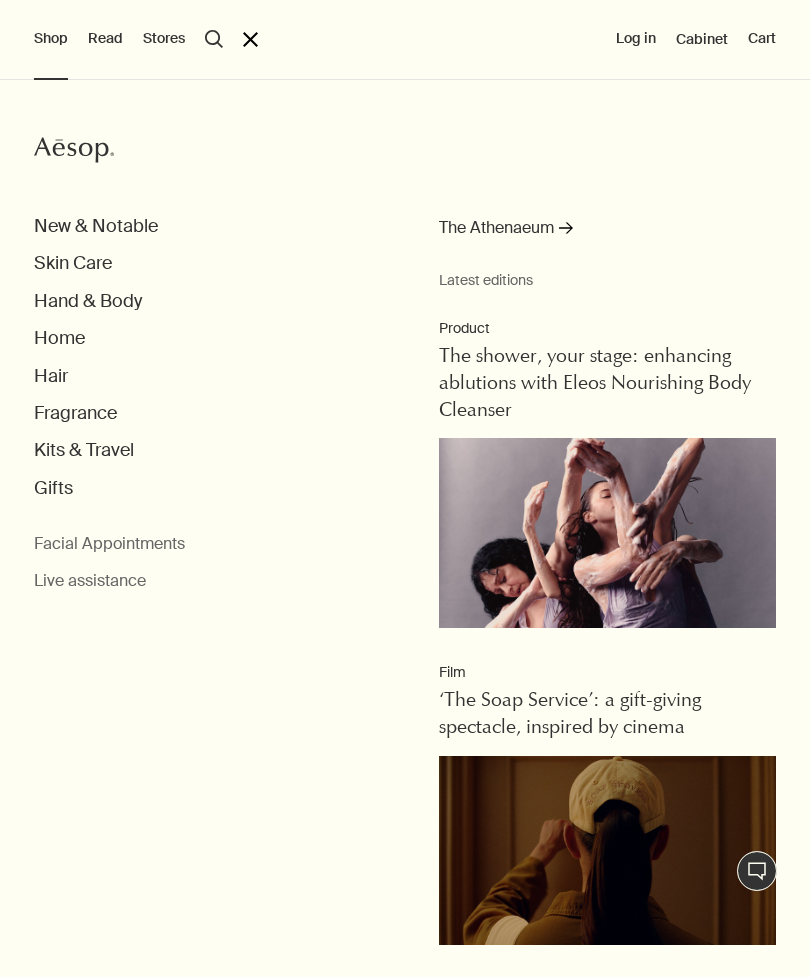 click on "Home" at bounding box center (96, 226) 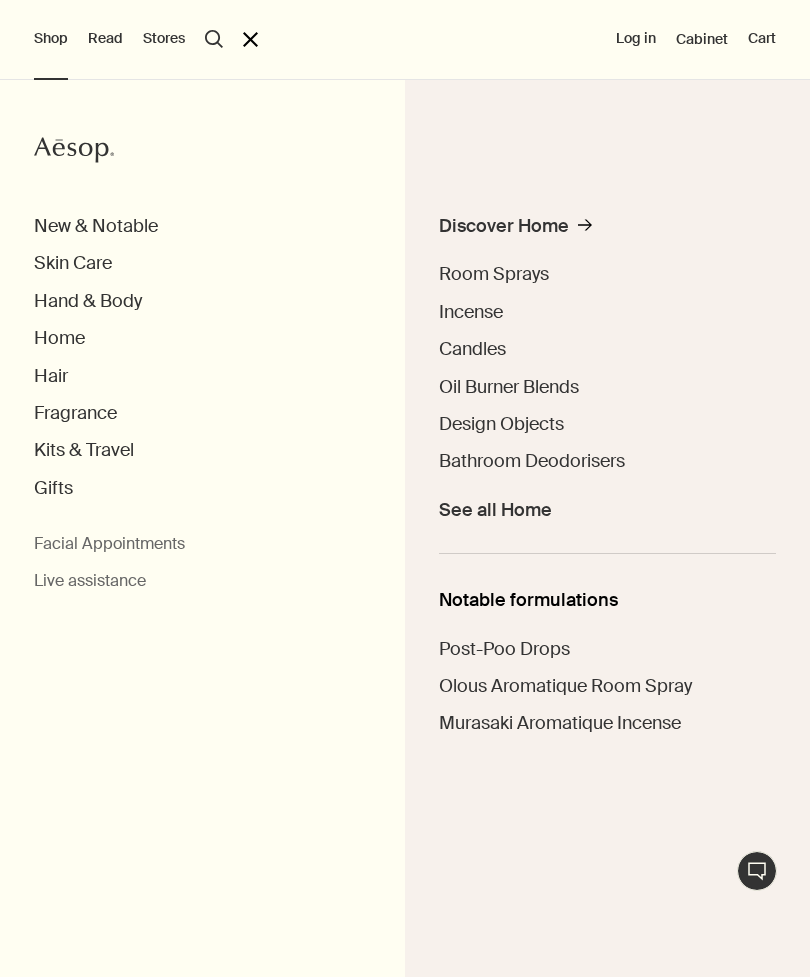 click on "Incense" at bounding box center [471, 312] 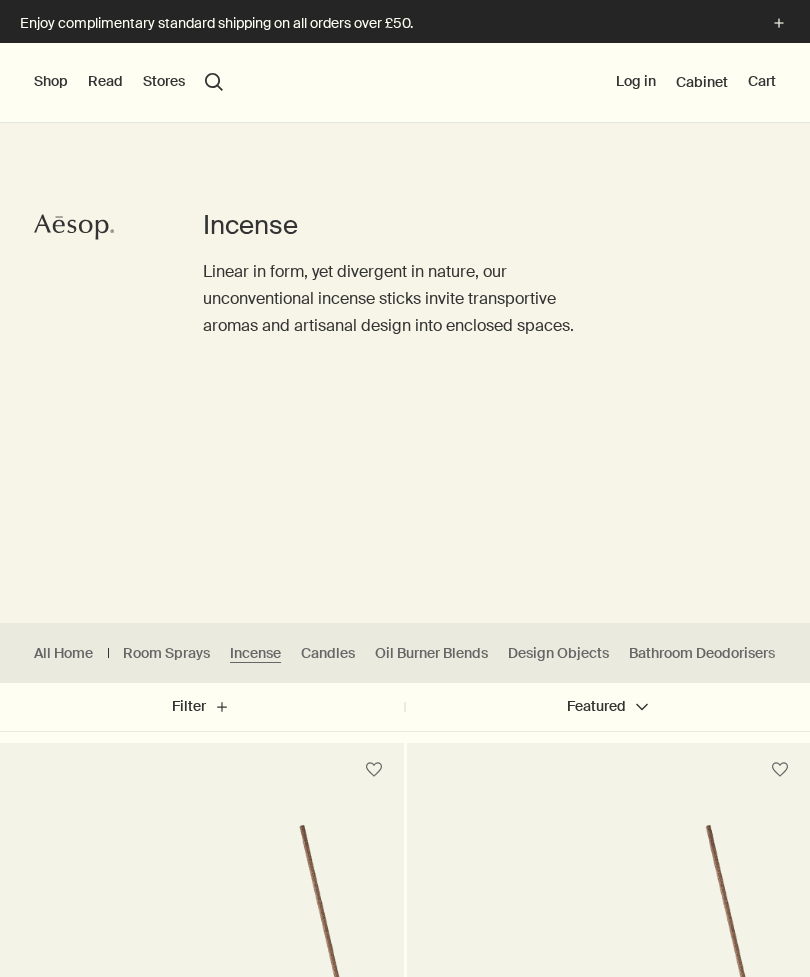 scroll, scrollTop: 0, scrollLeft: 0, axis: both 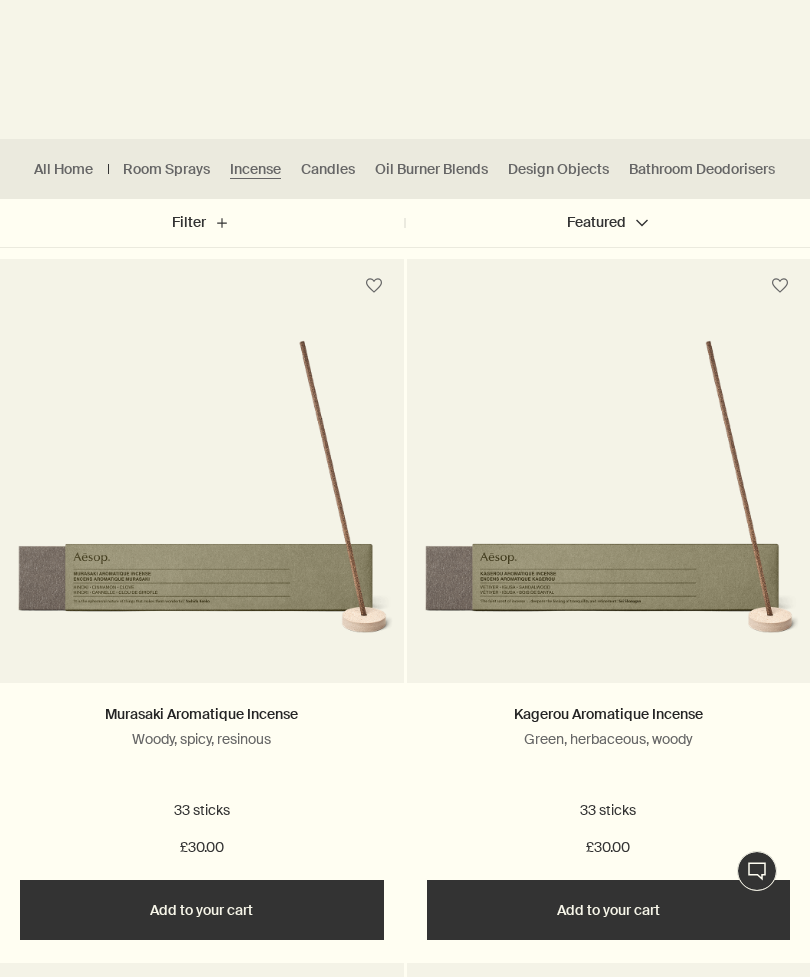 click on "Kagerou Aromatique Incense" at bounding box center [608, 714] 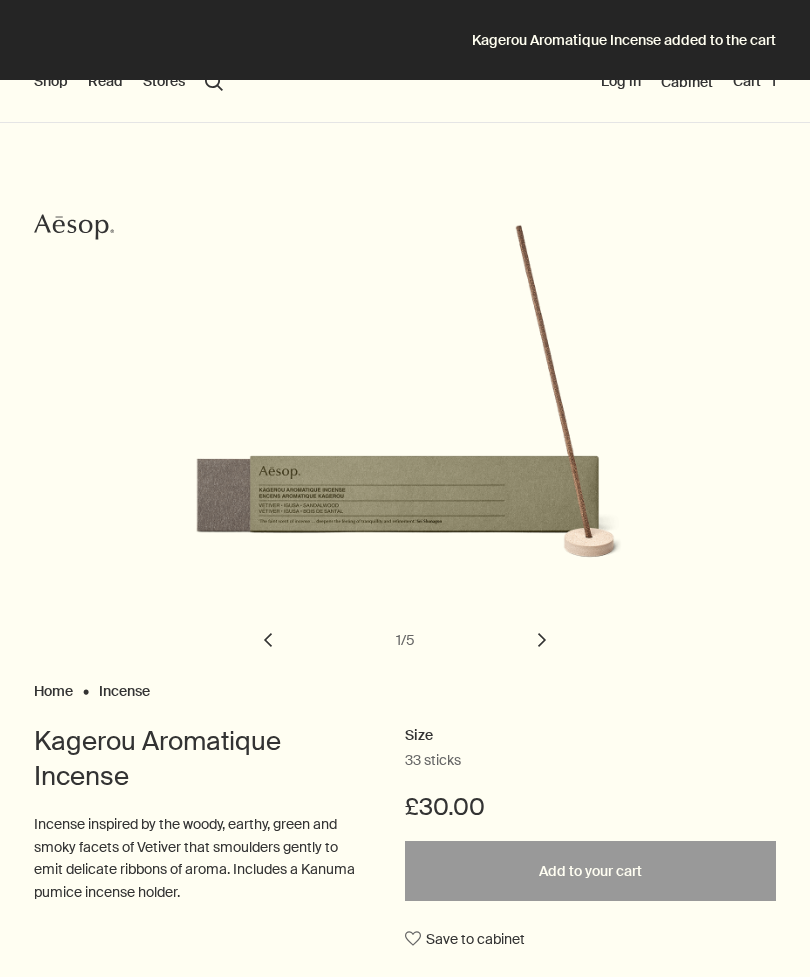 scroll, scrollTop: 0, scrollLeft: 0, axis: both 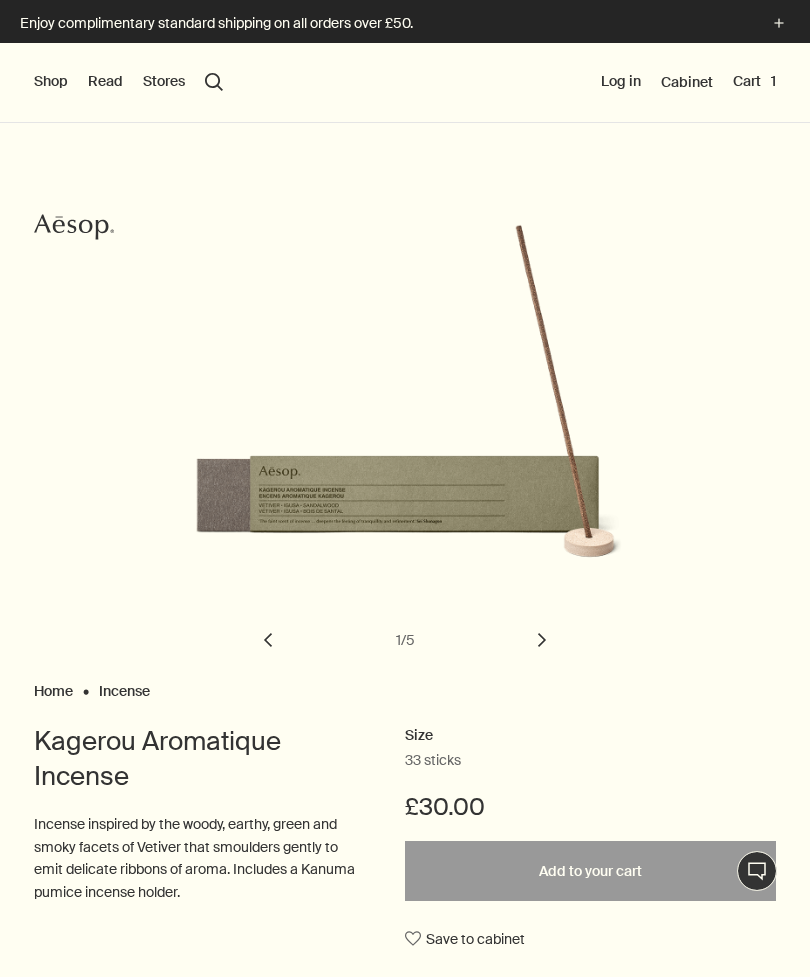 click on "Cart 1" at bounding box center [754, 82] 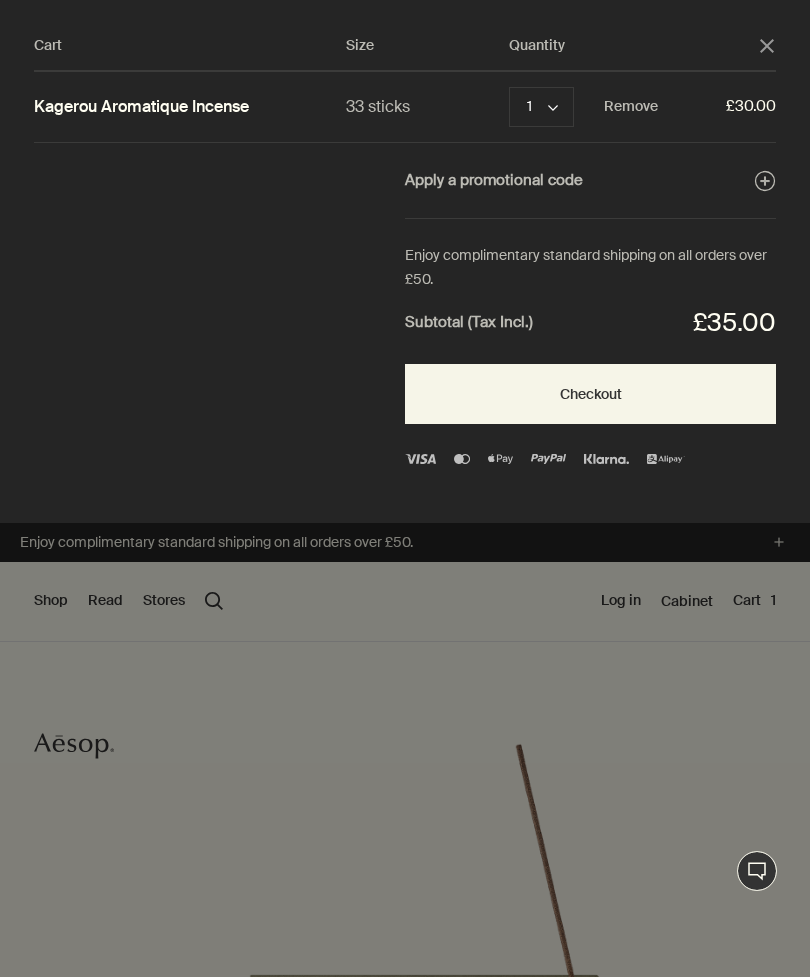 click at bounding box center (405, 488) 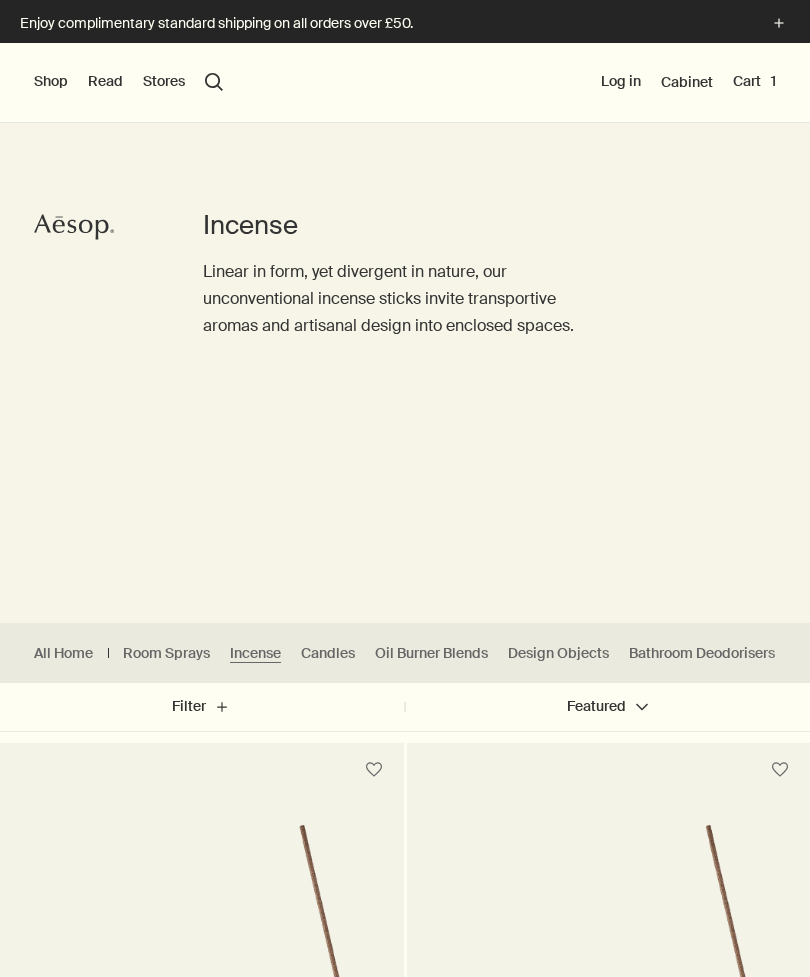scroll, scrollTop: 0, scrollLeft: 0, axis: both 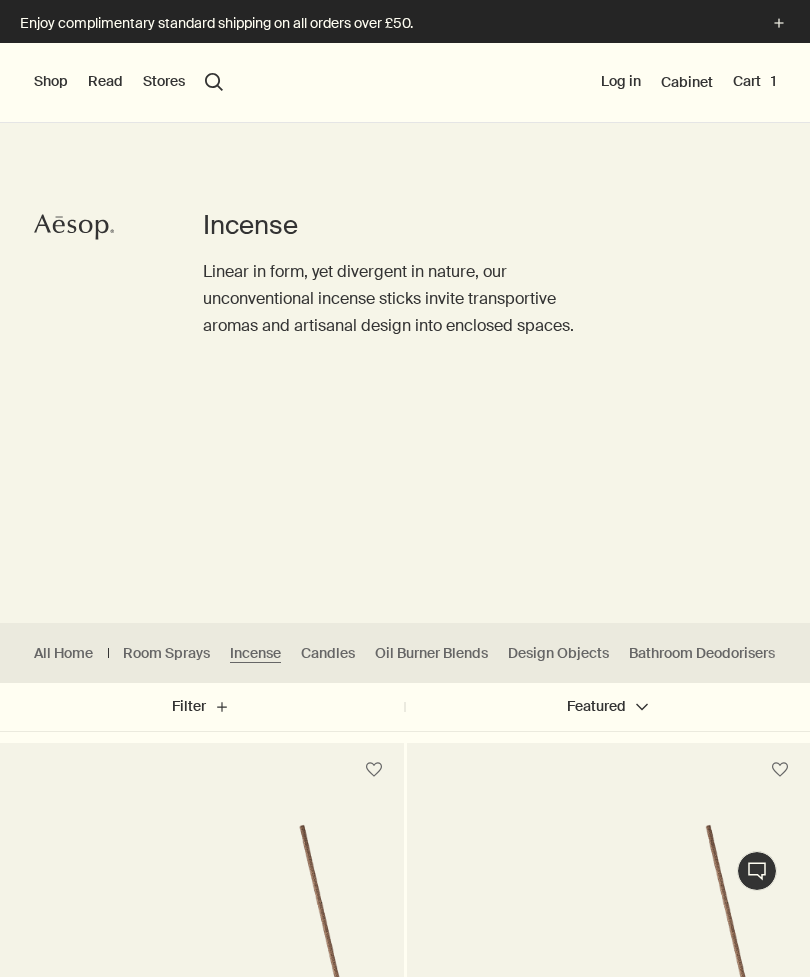 click on "Shop" at bounding box center [51, 82] 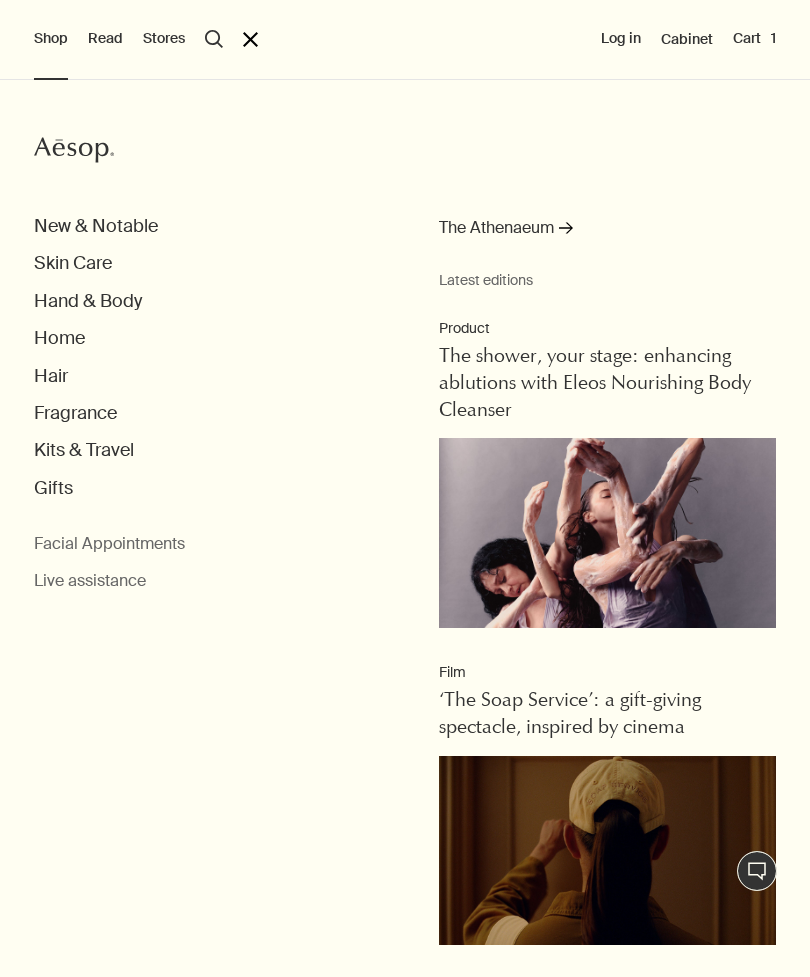 click on "Home" at bounding box center [96, 226] 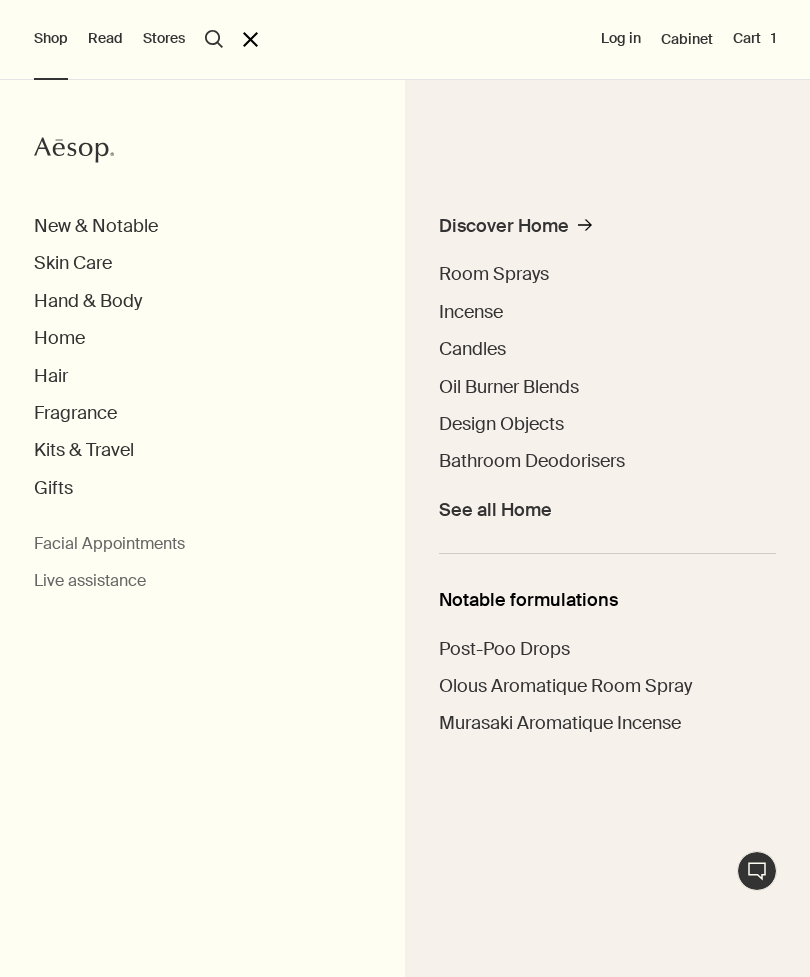 click on "Oil Burner Blends" at bounding box center [509, 387] 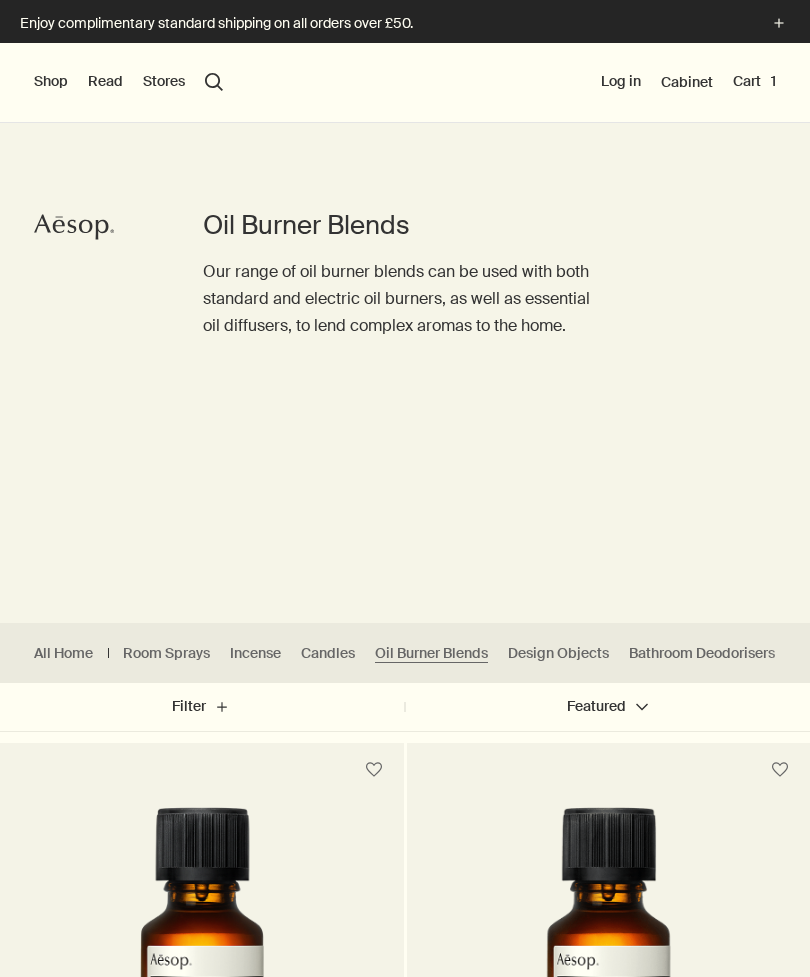 scroll, scrollTop: 0, scrollLeft: 0, axis: both 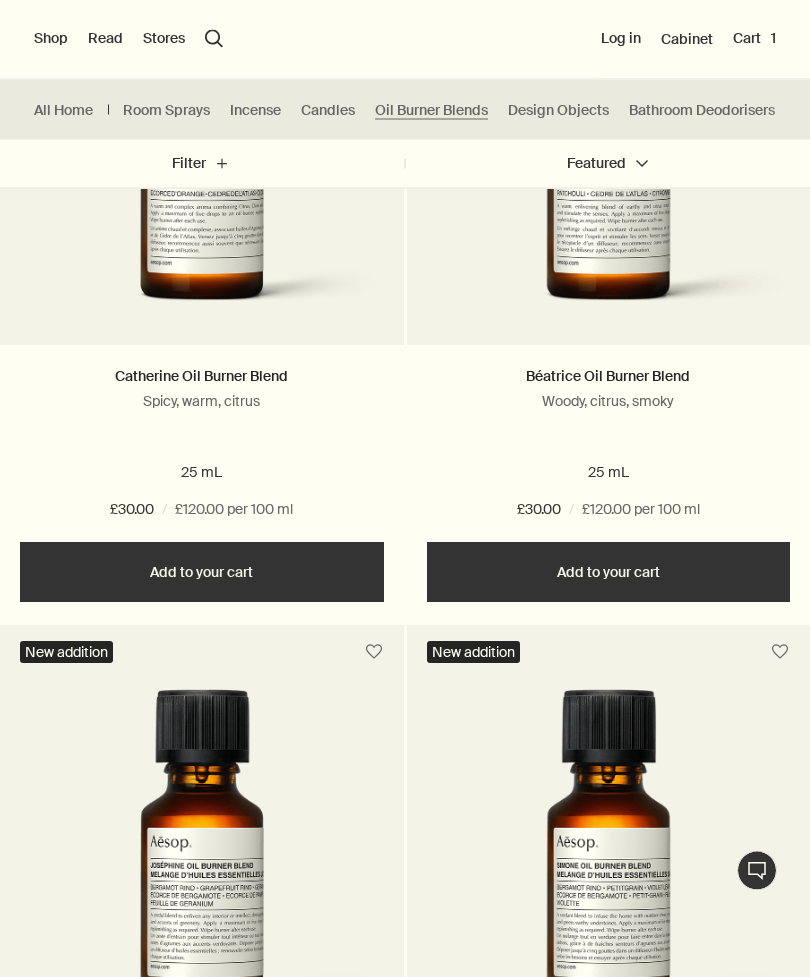 click on "Add Add to your cart" at bounding box center [202, 573] 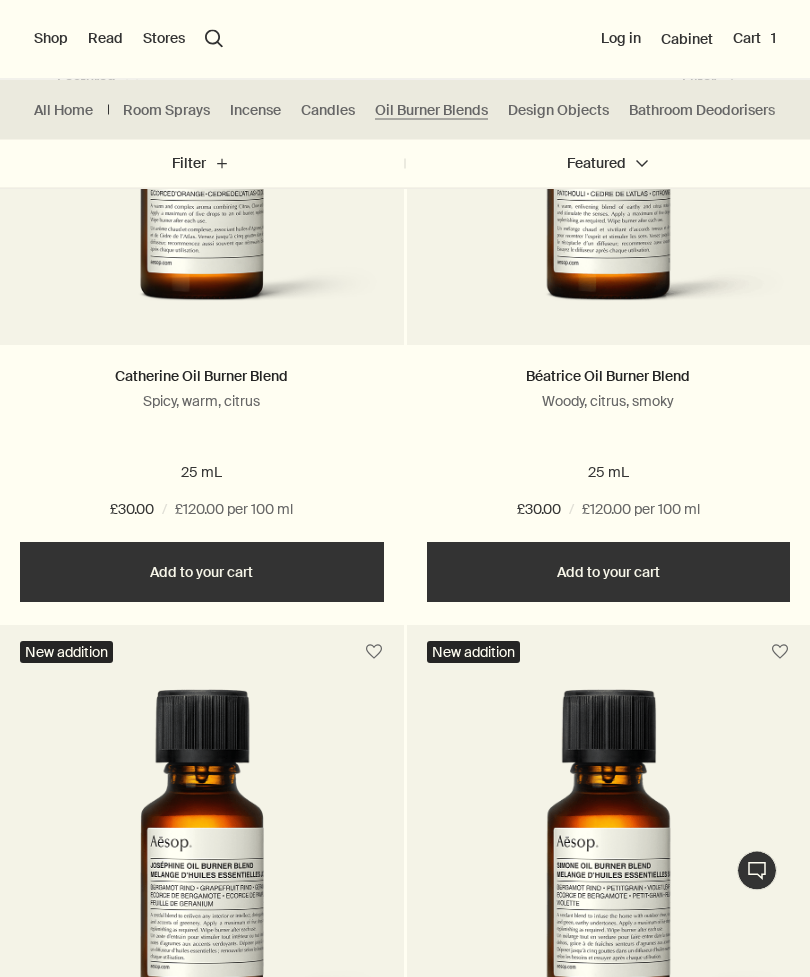 scroll, scrollTop: 822, scrollLeft: 0, axis: vertical 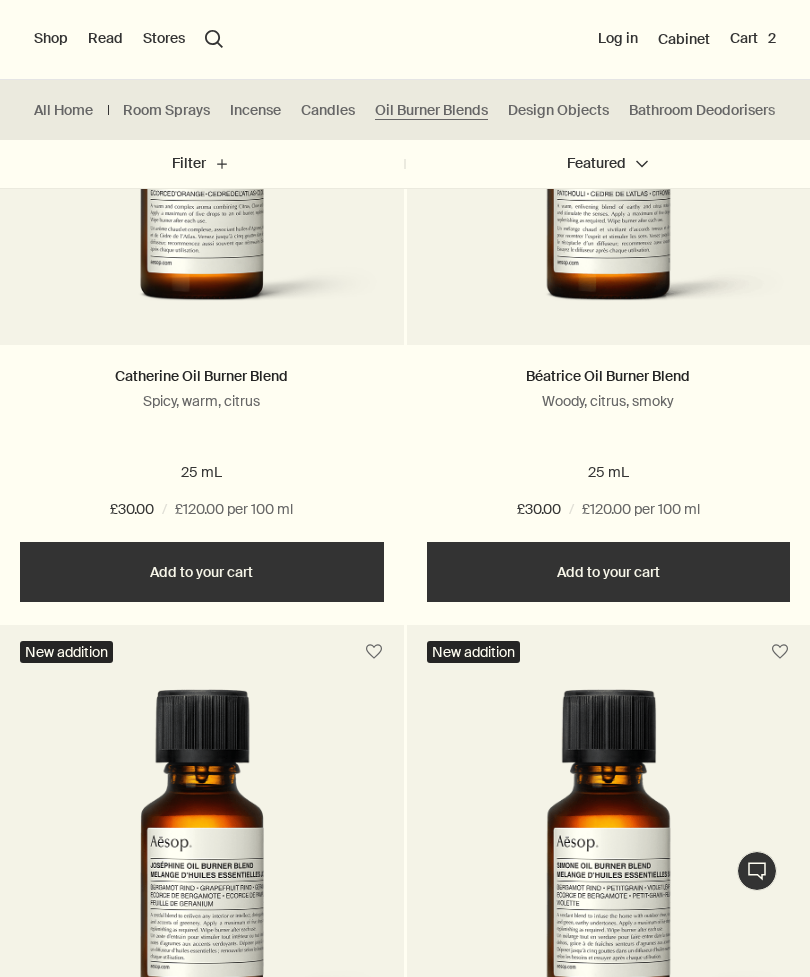 click on "Add Add to your cart" at bounding box center [202, 572] 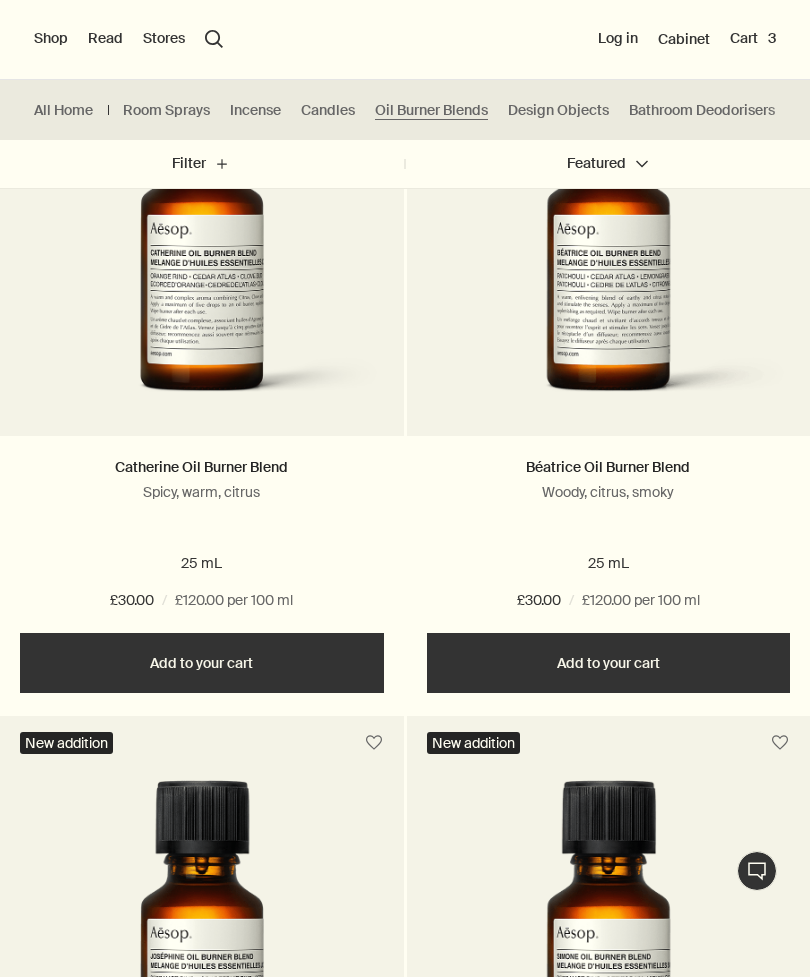 scroll, scrollTop: 706, scrollLeft: 0, axis: vertical 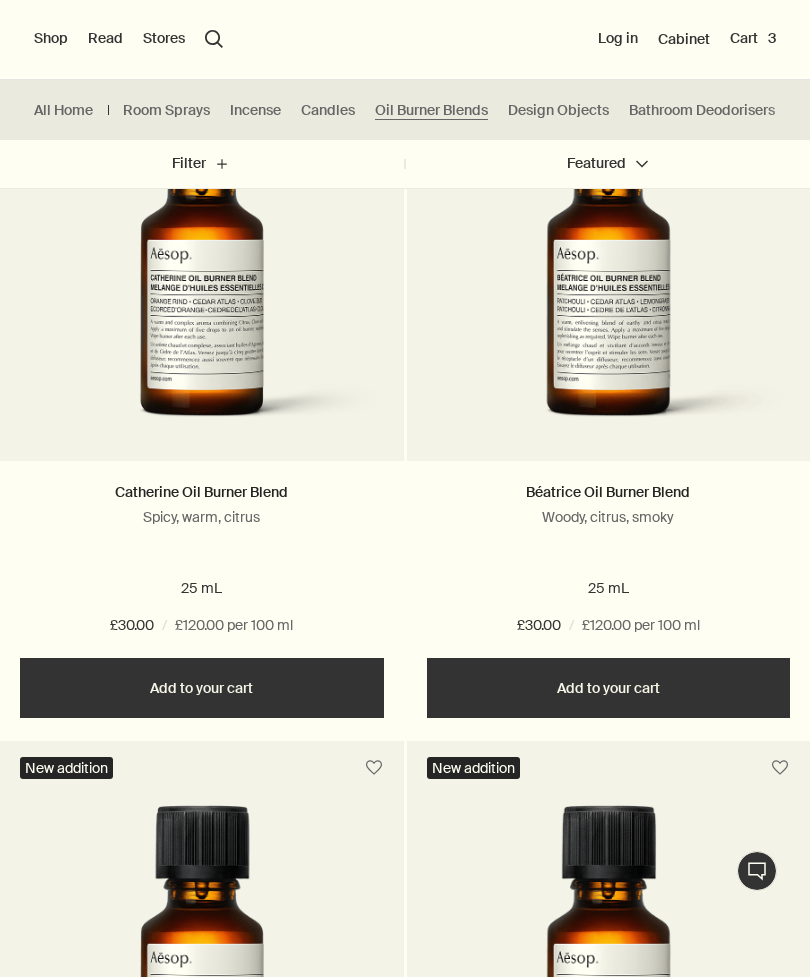 click at bounding box center (608, 276) 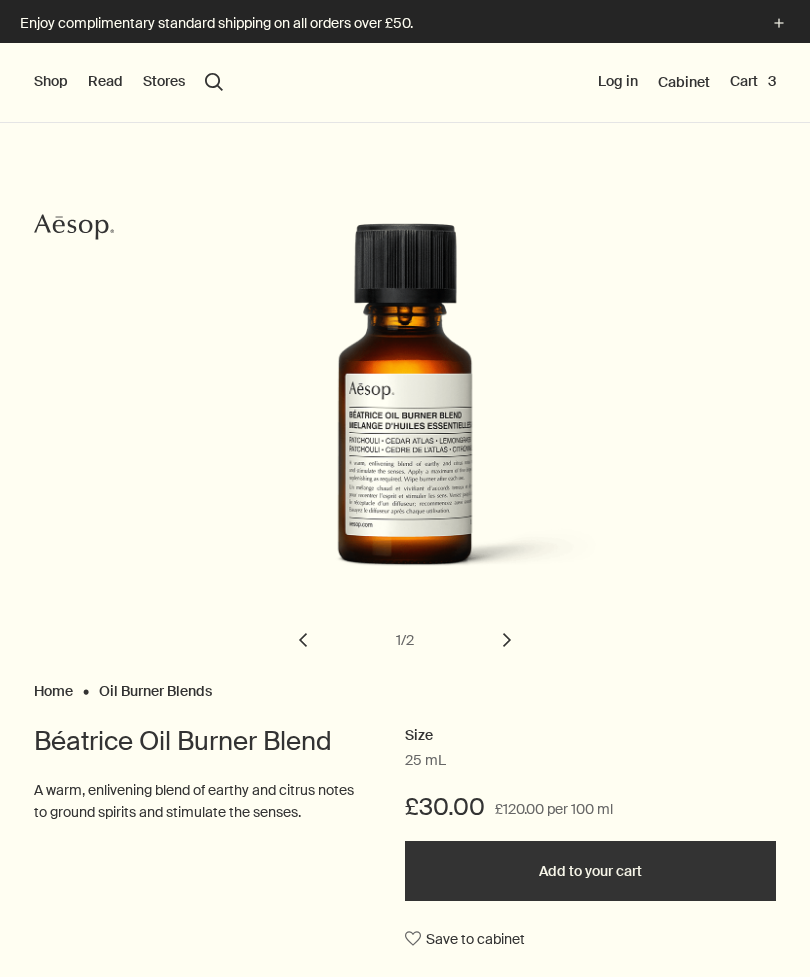 scroll, scrollTop: 0, scrollLeft: 0, axis: both 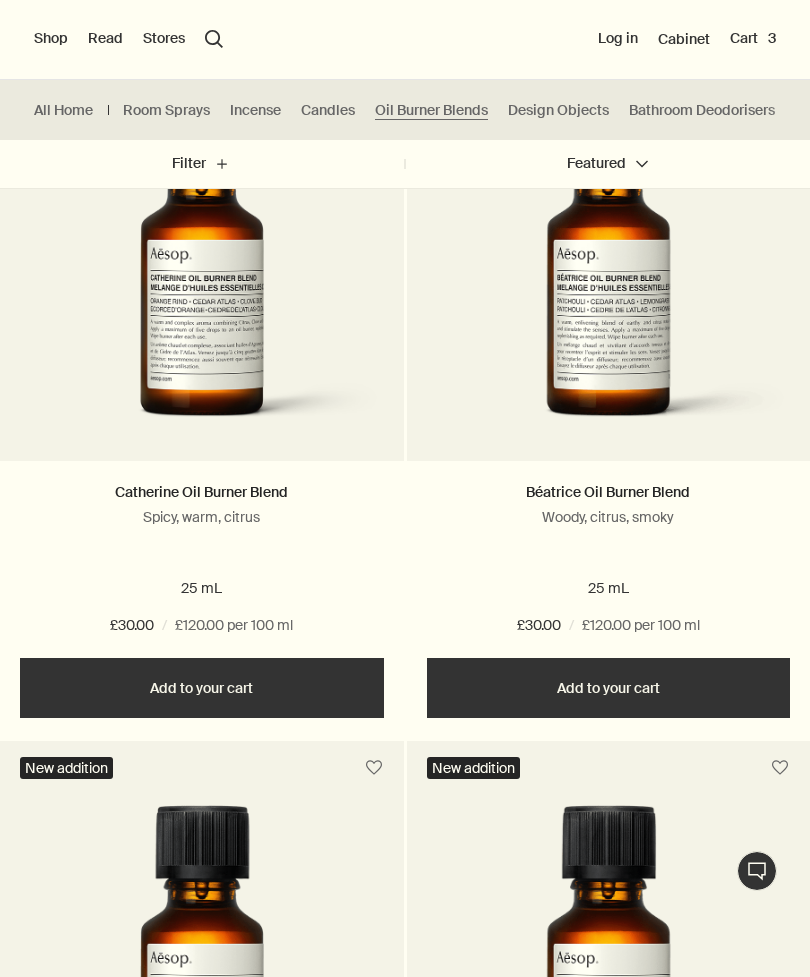 click at bounding box center (202, 276) 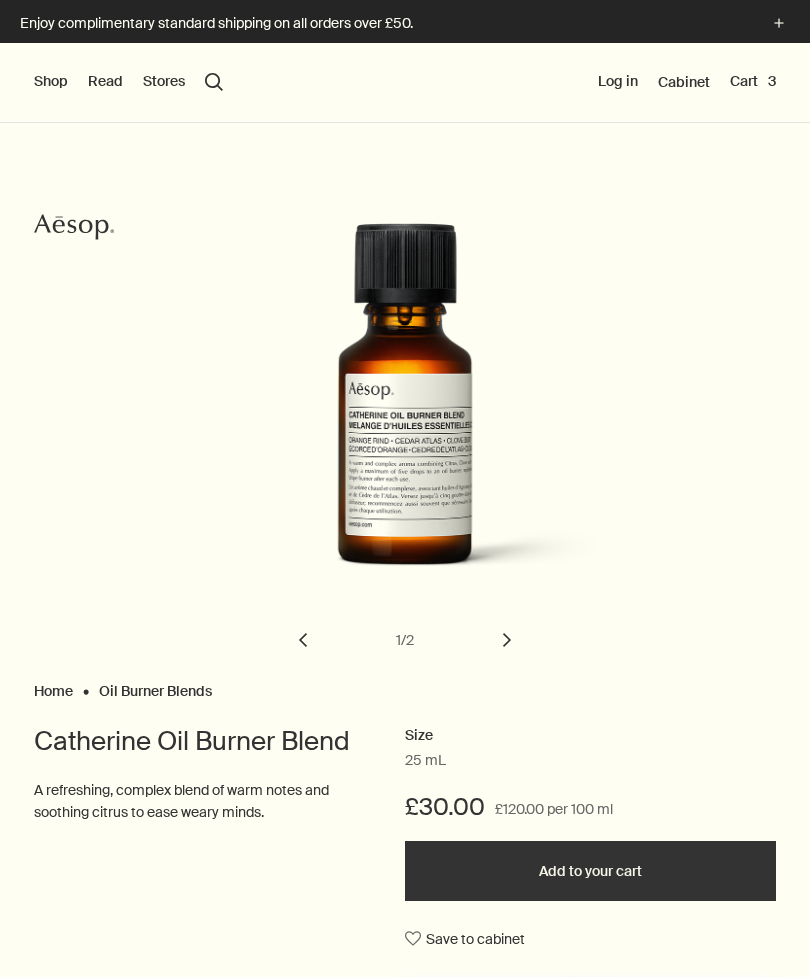 scroll, scrollTop: 0, scrollLeft: 0, axis: both 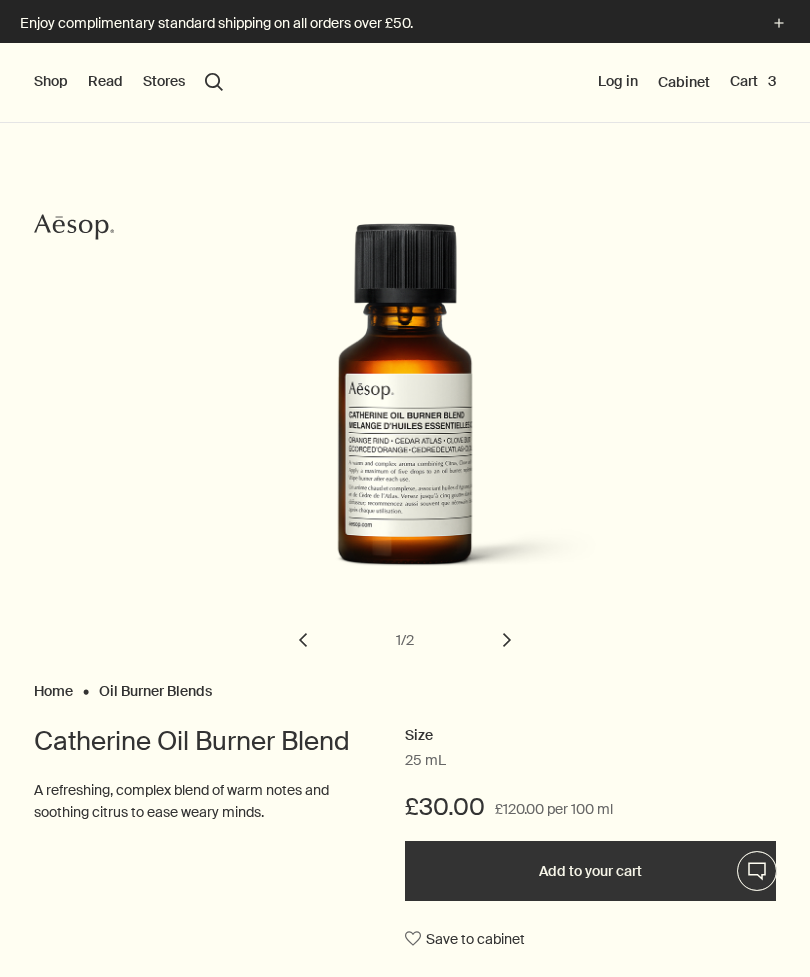 click on "Cart 3" at bounding box center [753, 82] 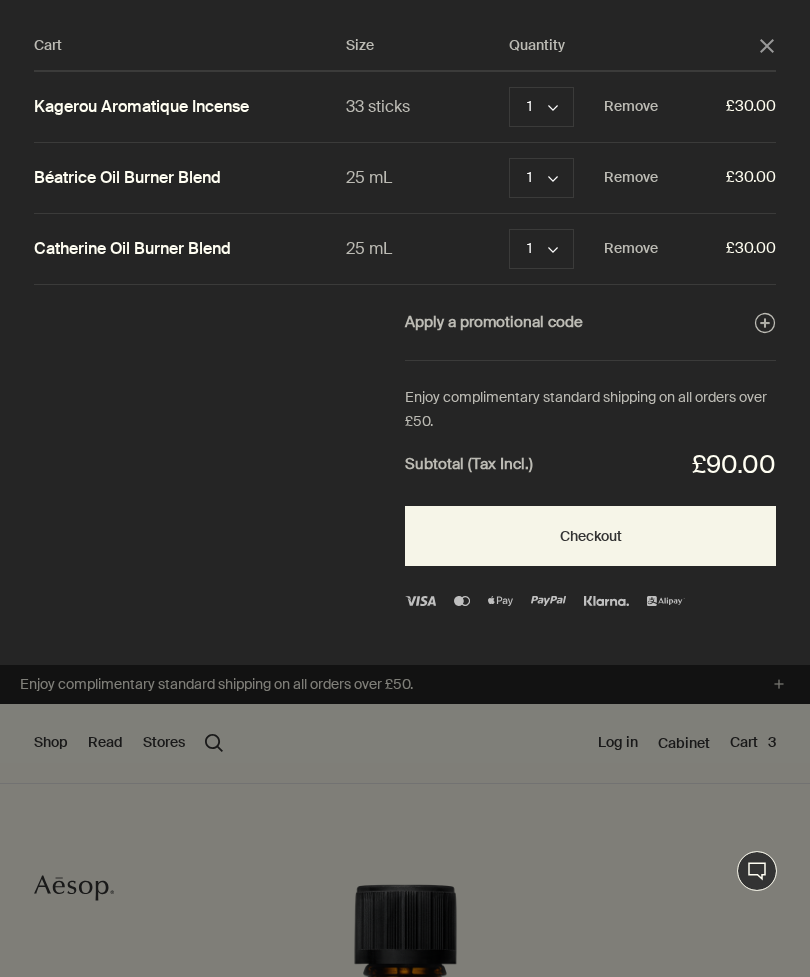 click on "Remove" at bounding box center [631, 107] 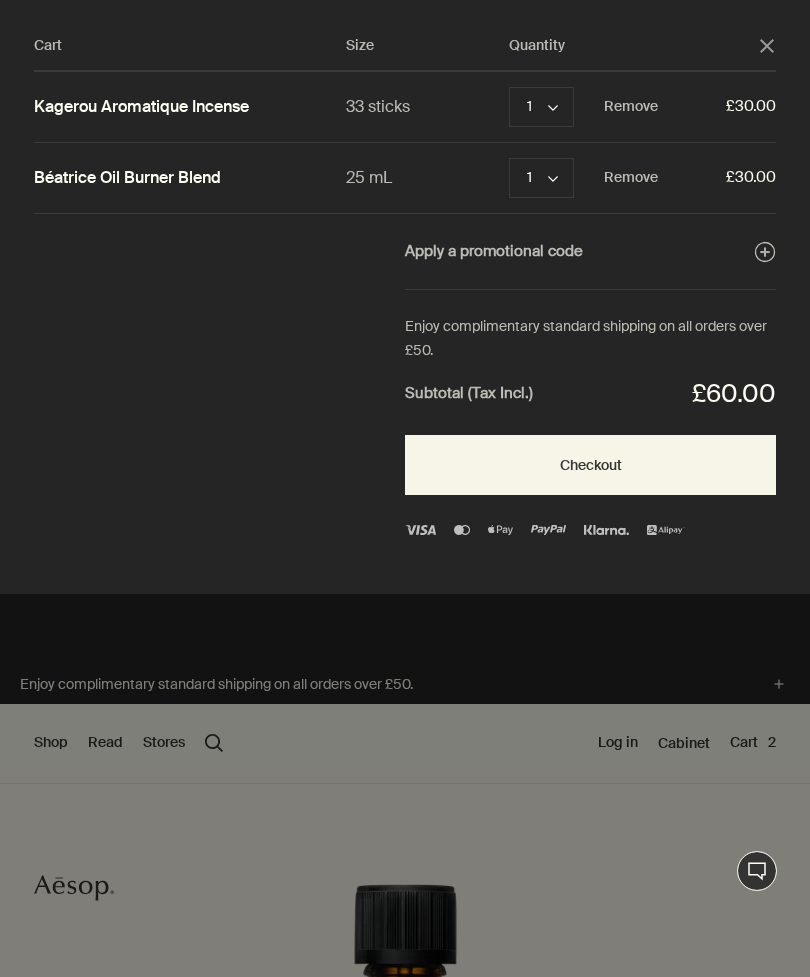 click on "Béatrice Oil Burner Blend" at bounding box center [127, 178] 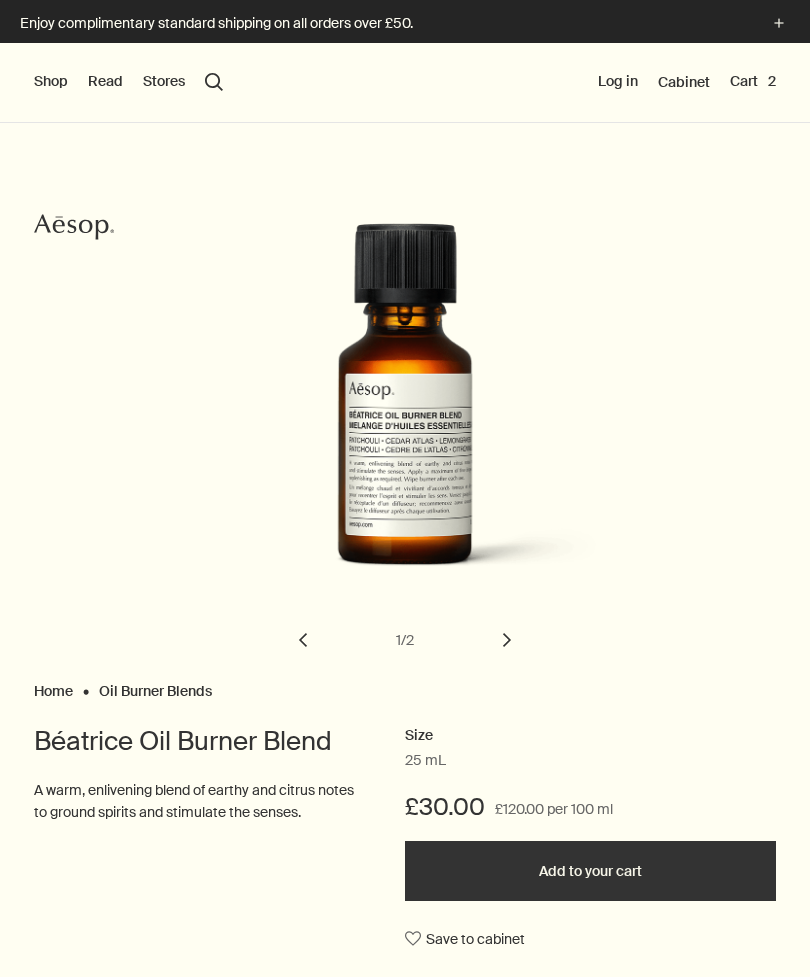 scroll, scrollTop: 0, scrollLeft: 0, axis: both 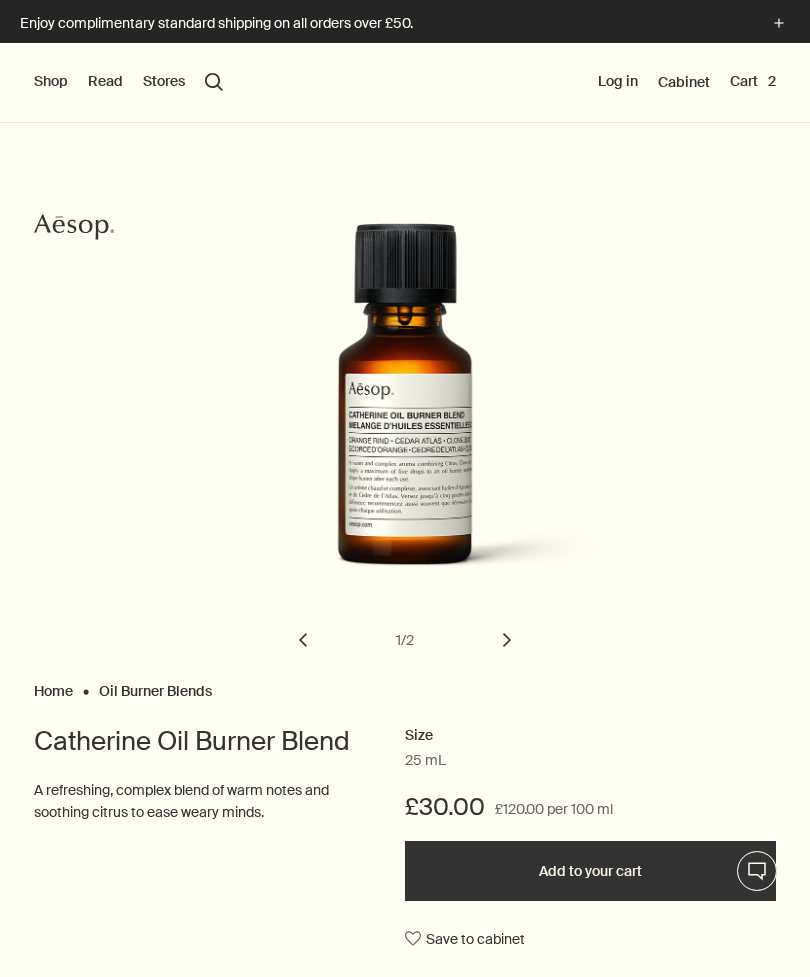 click on "Cart 2" at bounding box center [753, 82] 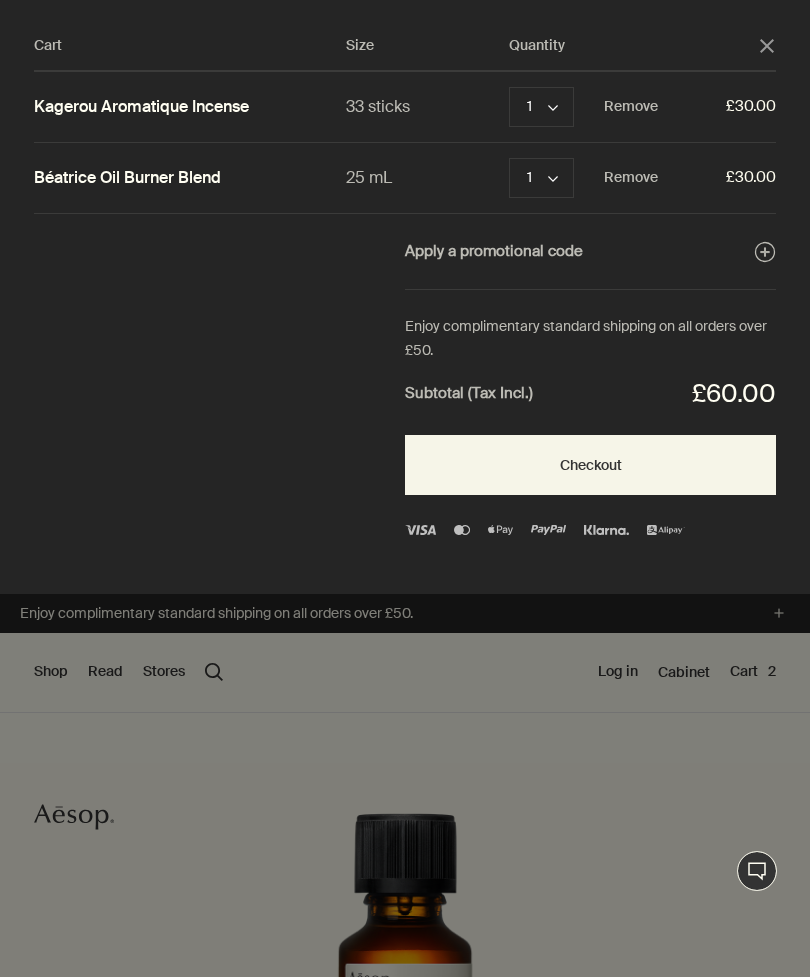 click on "Checkout" at bounding box center (590, 465) 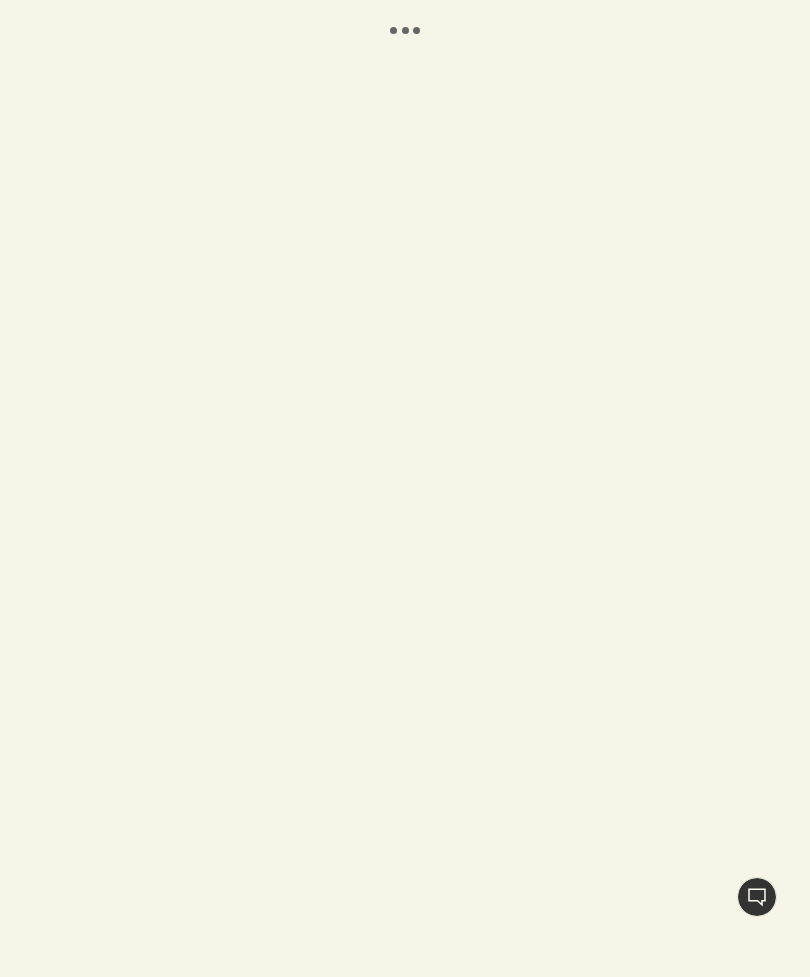 scroll, scrollTop: 0, scrollLeft: 0, axis: both 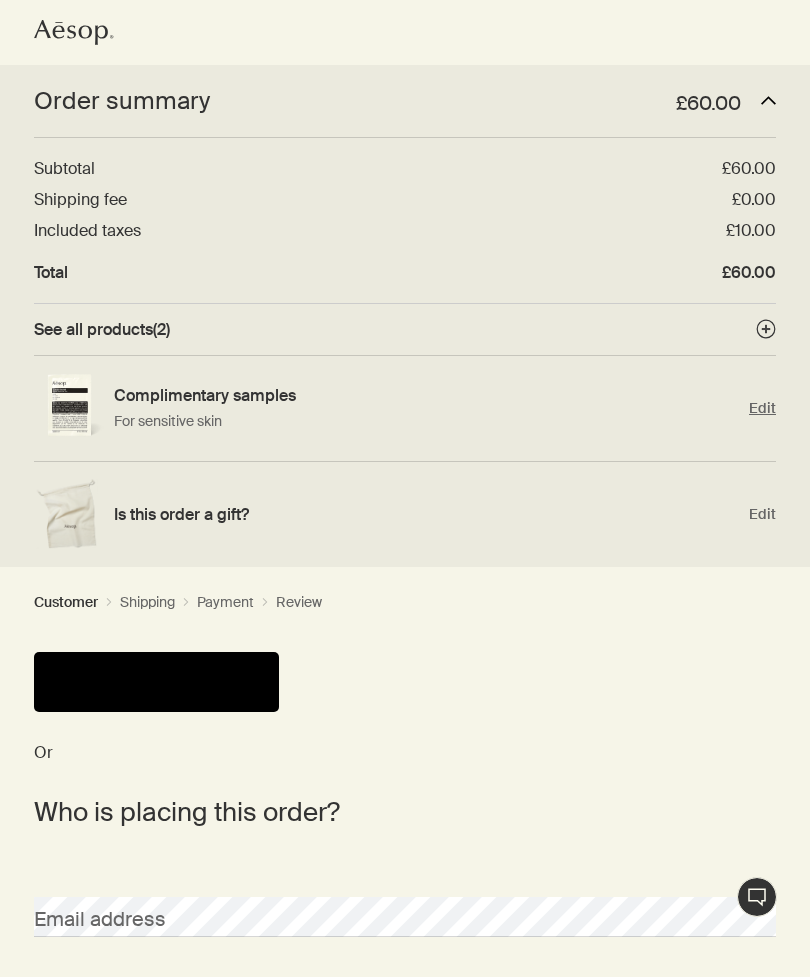 click on "Edit" at bounding box center [762, 408] 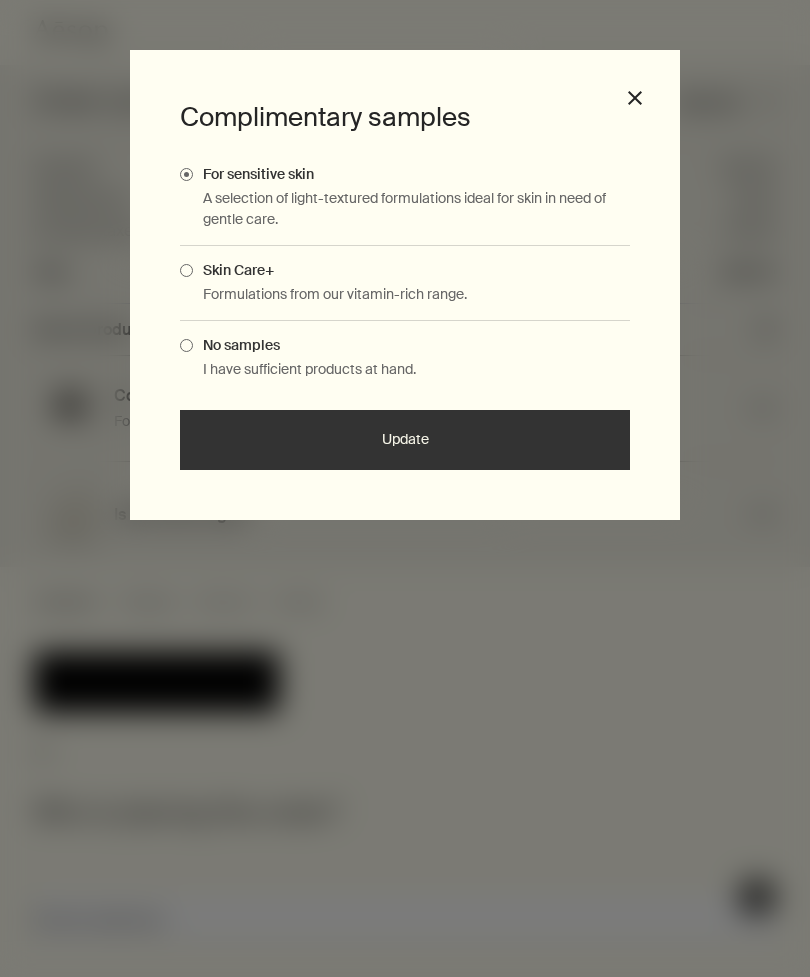 click at bounding box center [186, 270] 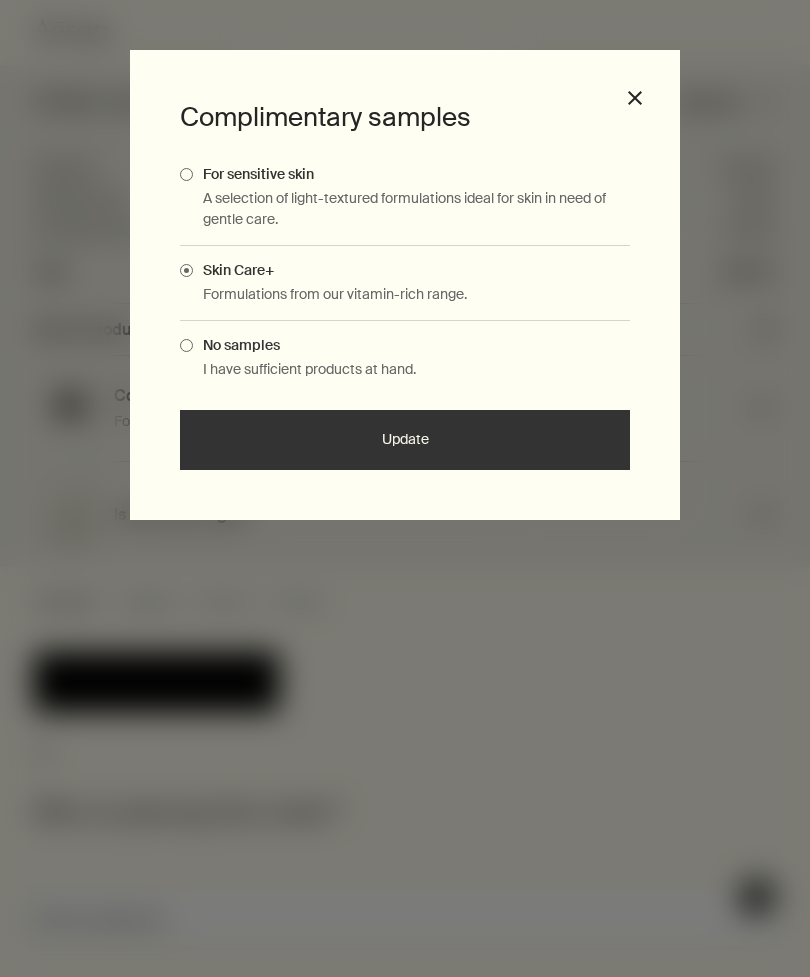 click on "Update" at bounding box center [405, 440] 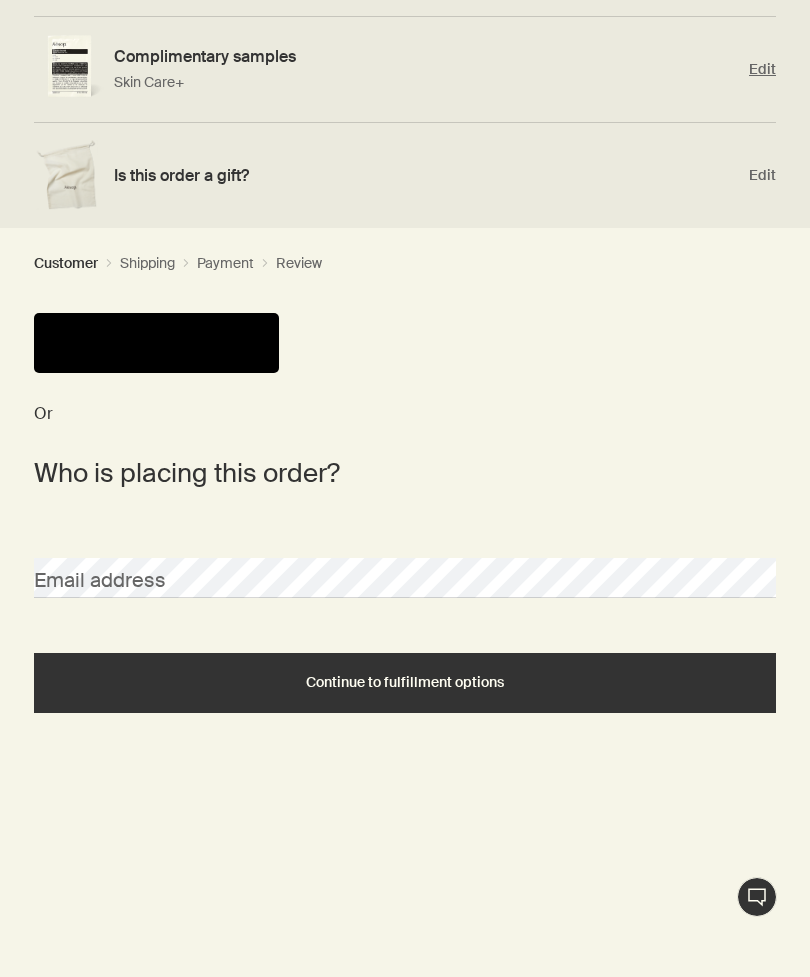 scroll, scrollTop: 342, scrollLeft: 0, axis: vertical 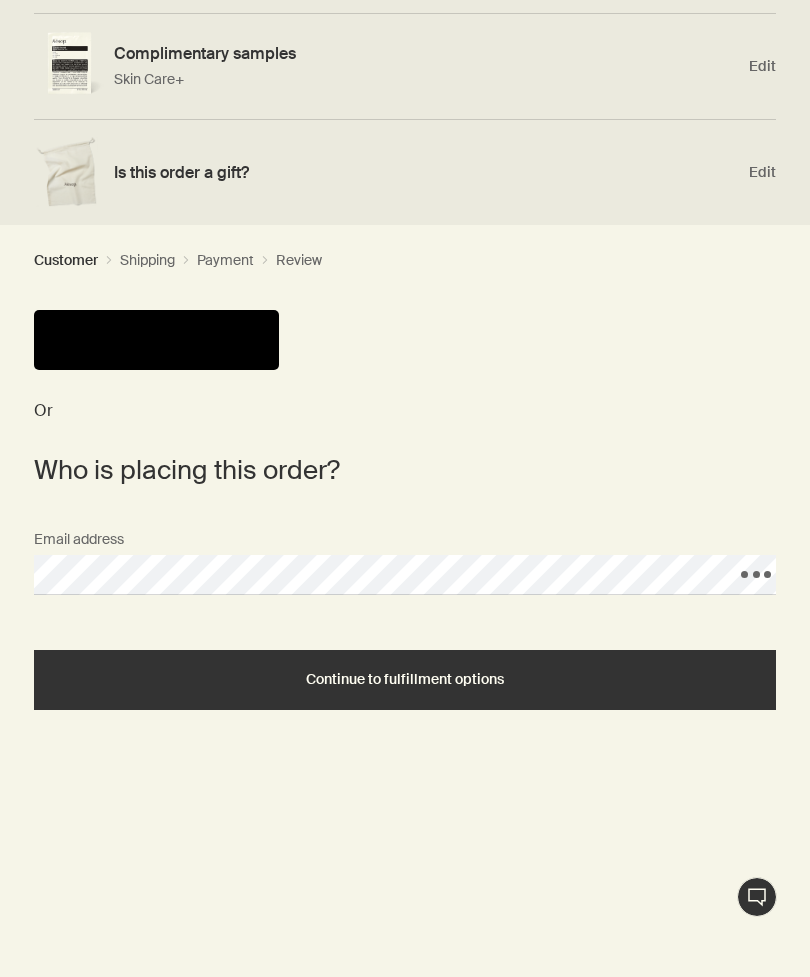 click on "Continue to fulfillment options" at bounding box center [405, 679] 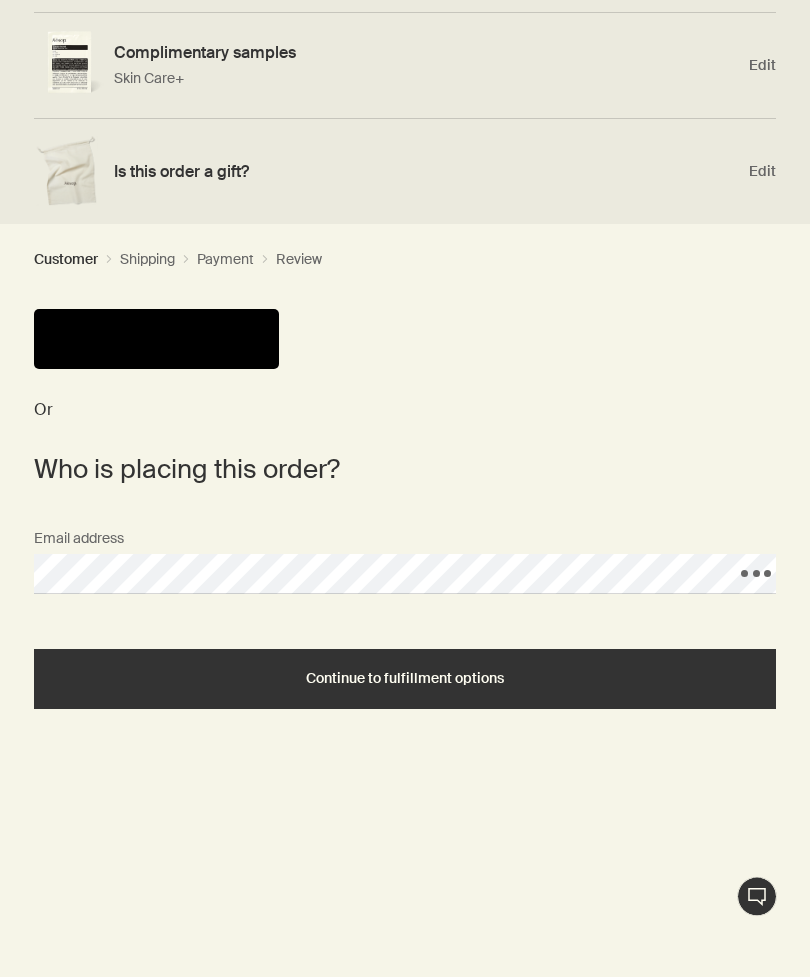 click on "Continue to fulfillment options" at bounding box center (405, 680) 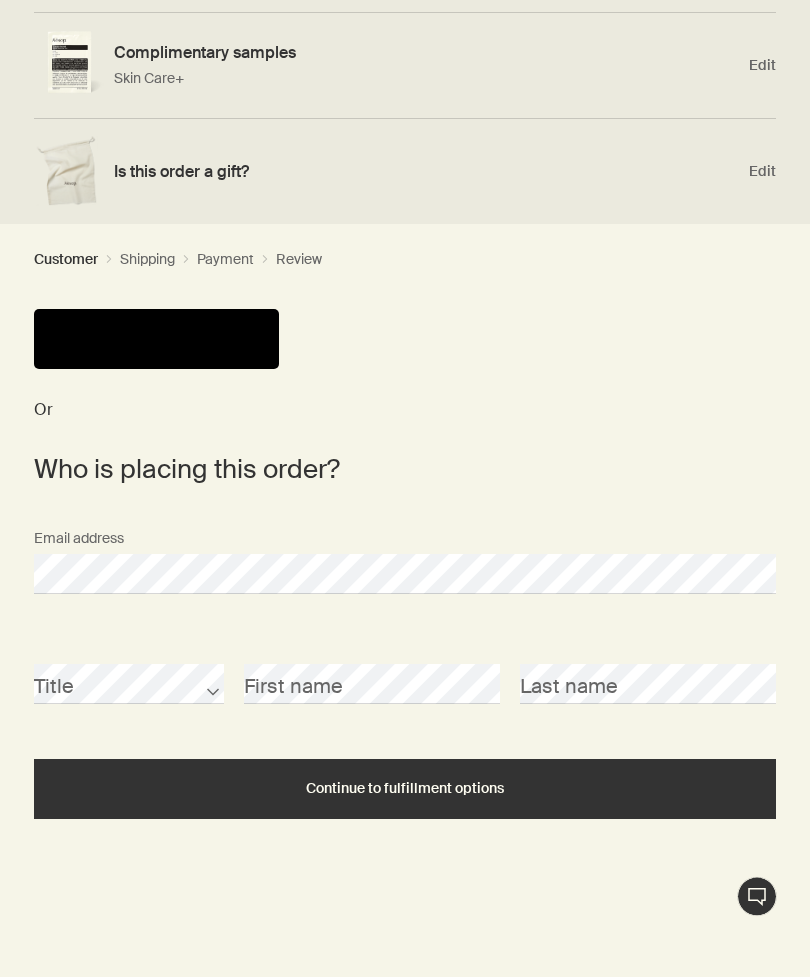 scroll, scrollTop: 343, scrollLeft: 0, axis: vertical 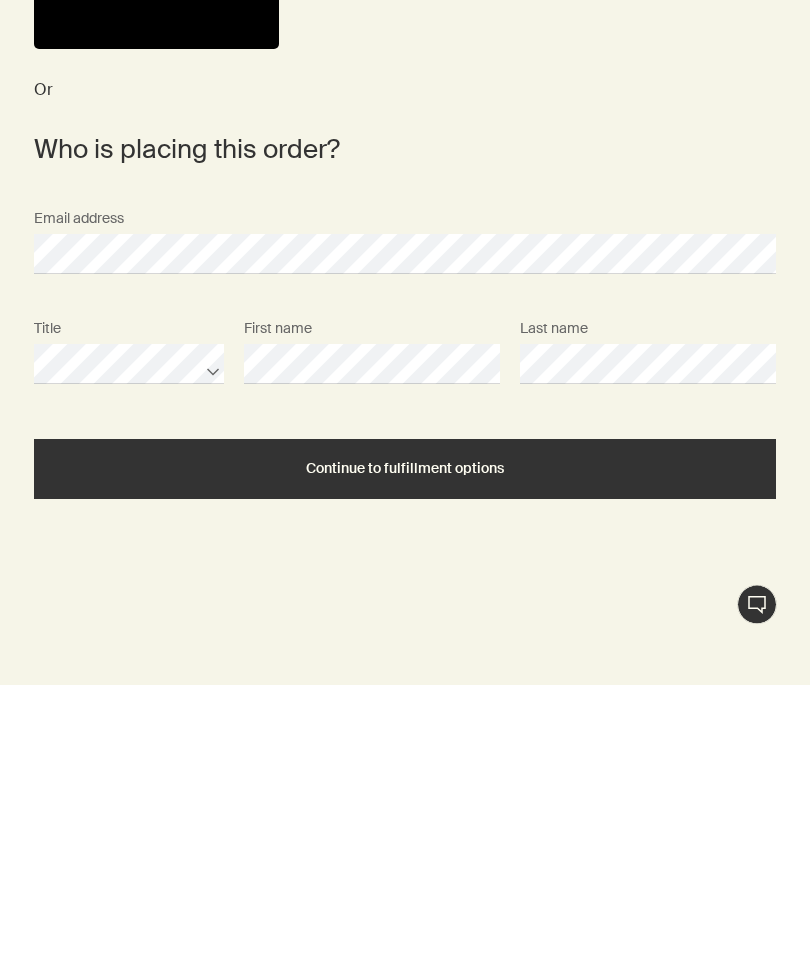 click on "Continue to fulfillment options" at bounding box center (405, 761) 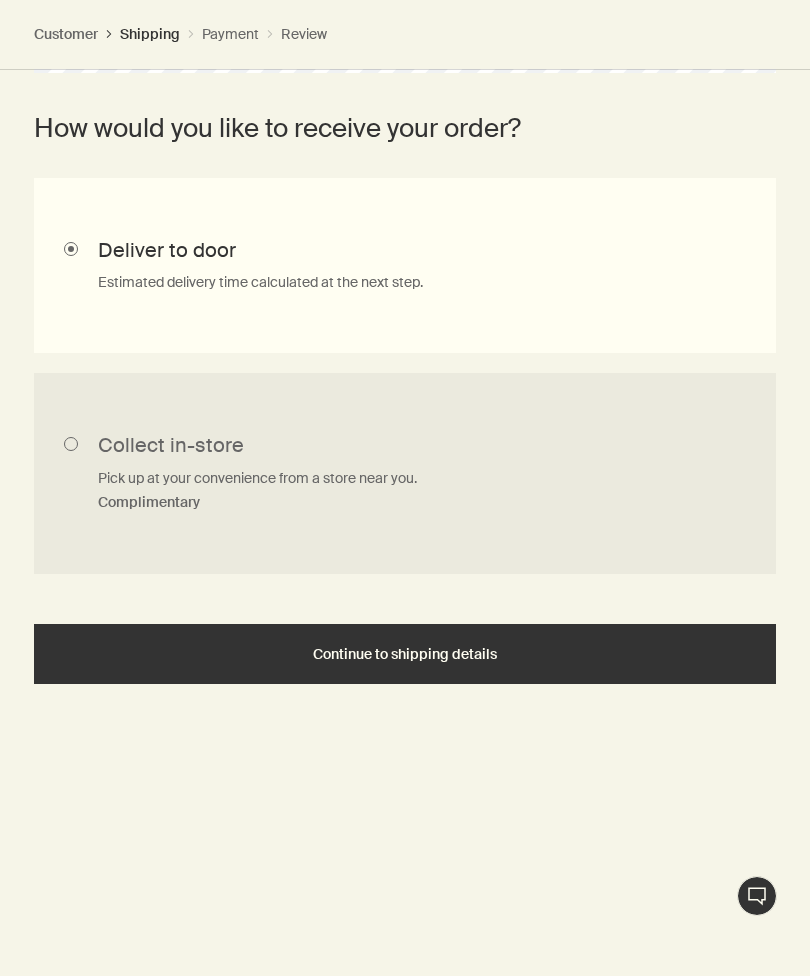 scroll, scrollTop: 636, scrollLeft: 0, axis: vertical 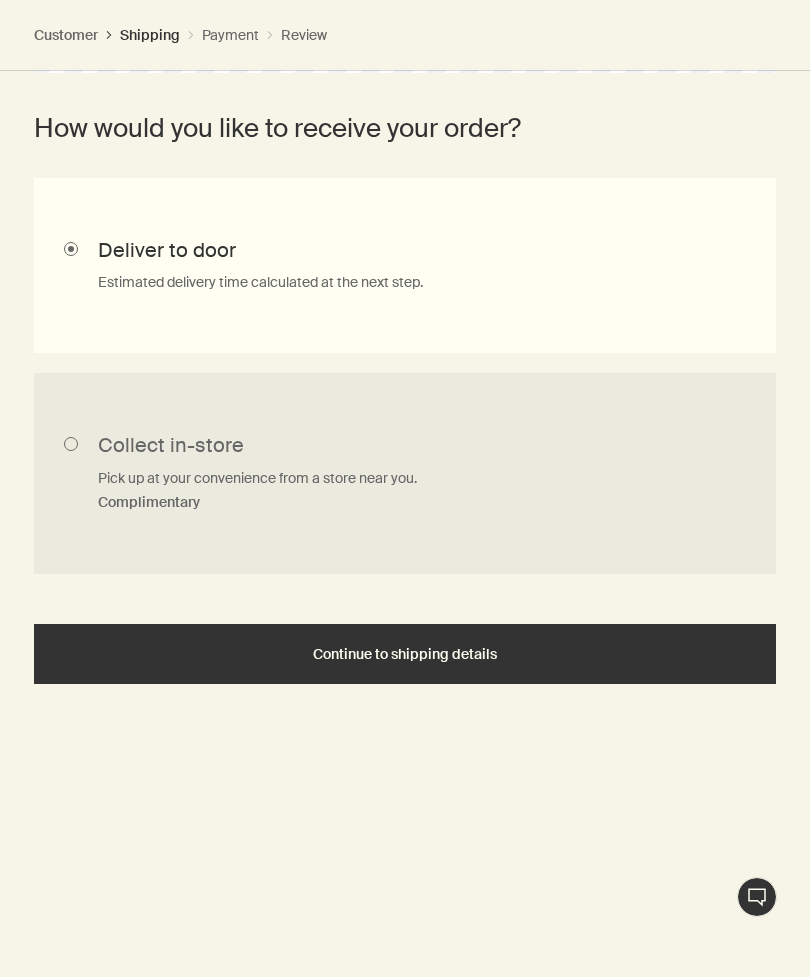 click on "Continue to shipping details" at bounding box center (405, 654) 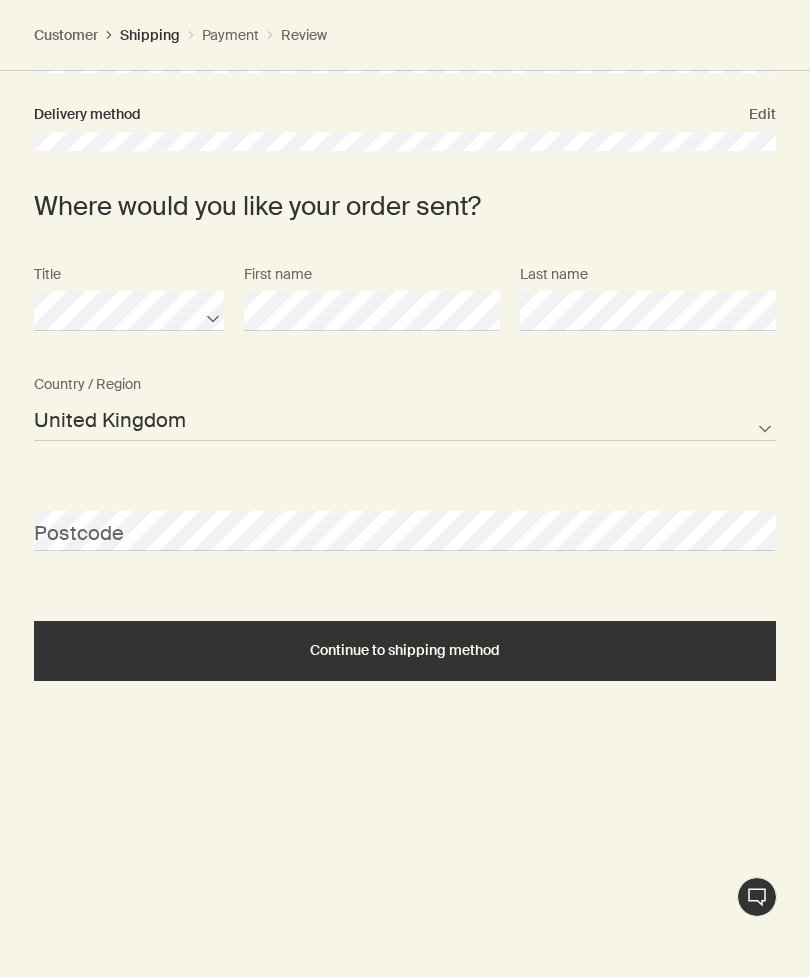 scroll, scrollTop: 0, scrollLeft: 0, axis: both 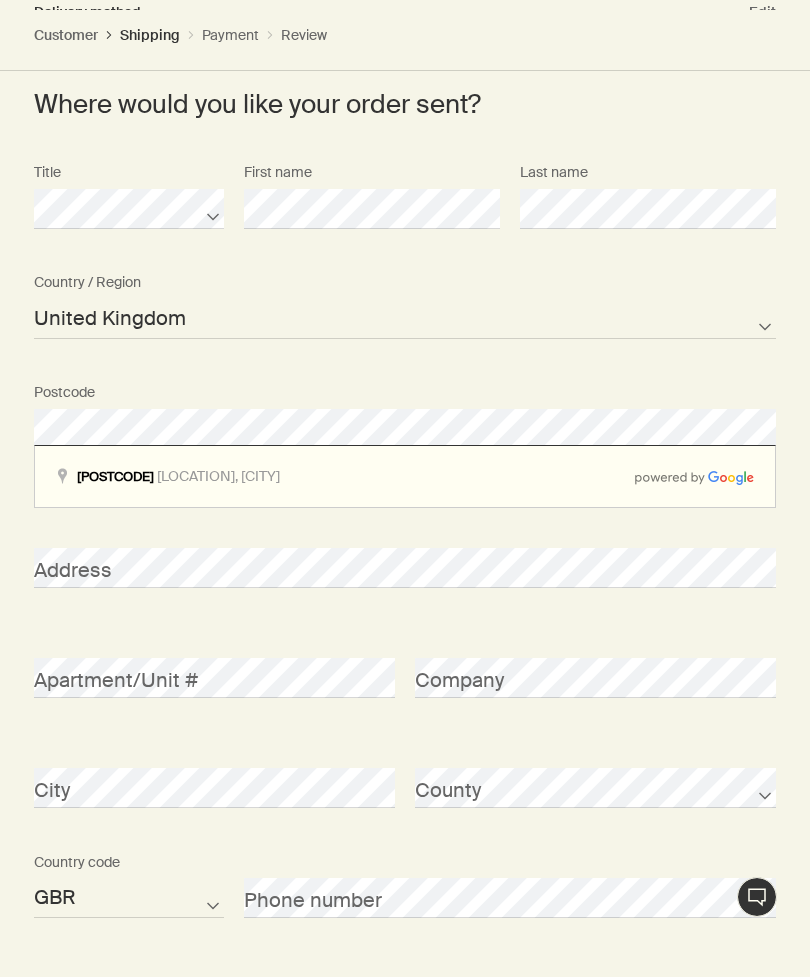 click on "Live Assistance
Aesop logo Order summary £60.00 downArrow Subtotal £60.00 Shipping fee £0.00 Included taxes £10.00 Total £60.00 See all products  ( 2 ) plusAndCloseWithCircle Complimentary samples Skin Care+ Edit Is this order a gift? Edit Customer chevron Shipping chevron Payment chevron Review Order placed by Edit
Delivery method Edit
Where would you like your order sent? Title [FIRST] [LAST] Guernsey Isle of Man Jersey United Kingdom Not listed Country / Region [POSTCODE] A valid postcode with a space is required Address Apartment/Unit # Company City County AFG ALB DZA ASM AND AGO AIA ATA ATG ARG ARM ABW AUS AUT AZE BHS BHR BGD BRB BLR BEL BLZ BEN BMU BTN BOL BIH BWA BRA IOT VGB BRN BGR BFA BDI KHM CMR CAN CPV CYM CAF TCD CHL CHN CXR CCK COL COM COK CRI HRV CUB CUW CYP CZE COD DNK DJI DMA DOM TLS ECU EGY SLV GNQ ERI EST ETH FLK FRO FJI FIN FRA PYF GAB GMB GEO DEU GHA GIB GRC GRL GRD GUM GTM GGY" at bounding box center (405, -250) 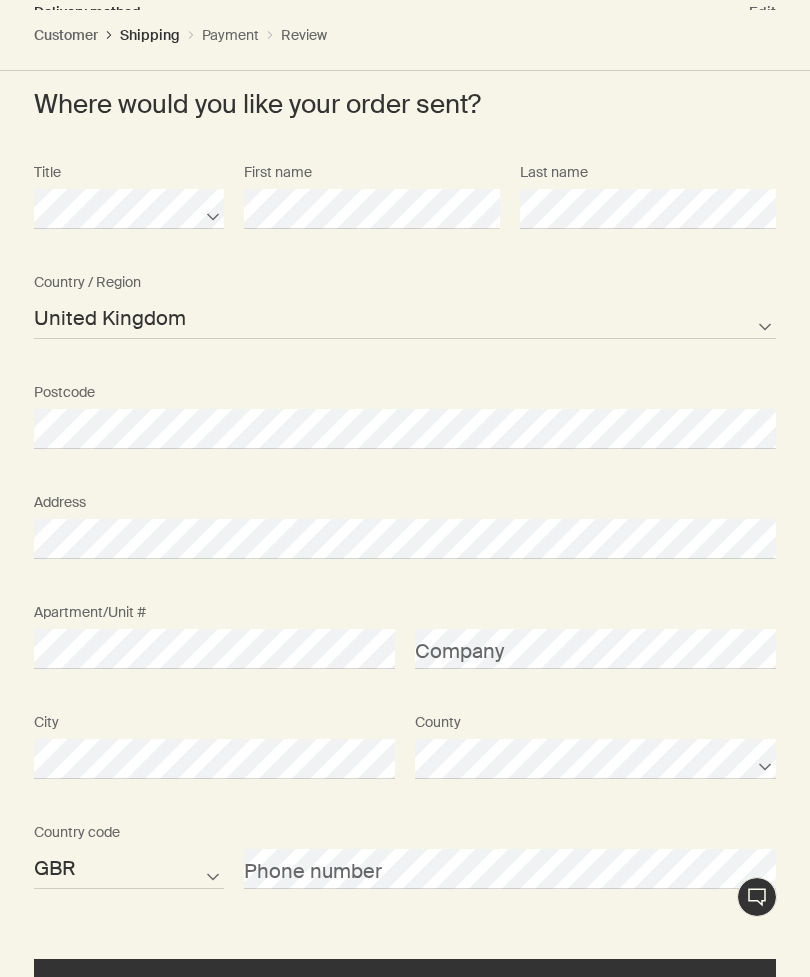 click on "City" at bounding box center [405, 521] 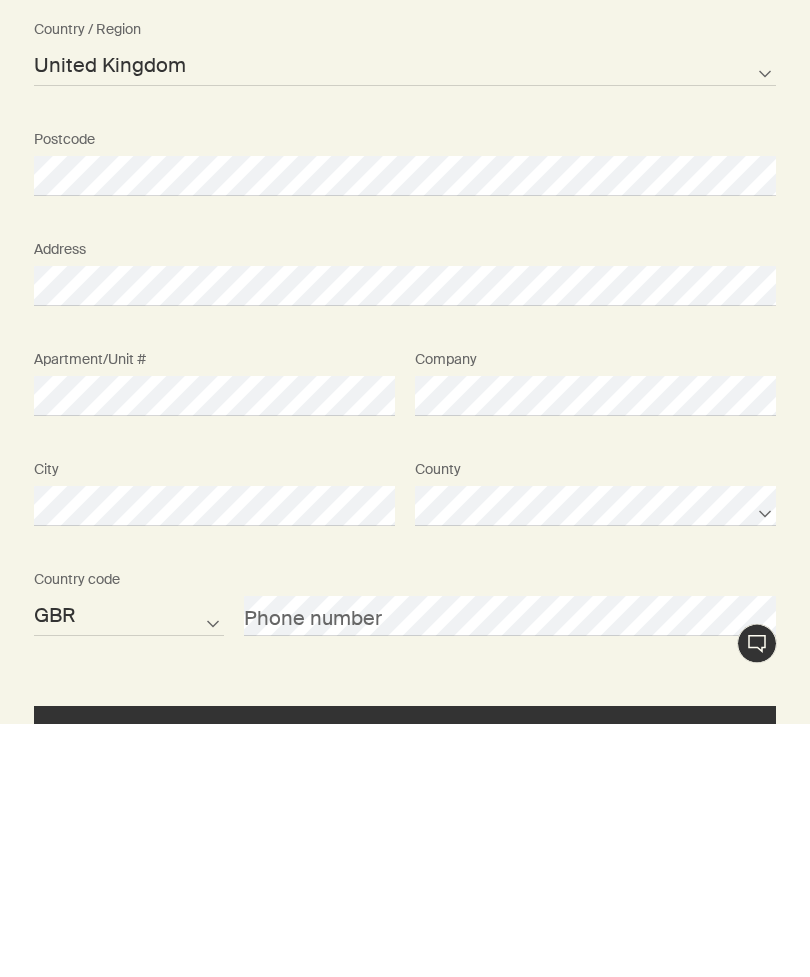 scroll, scrollTop: 746, scrollLeft: 0, axis: vertical 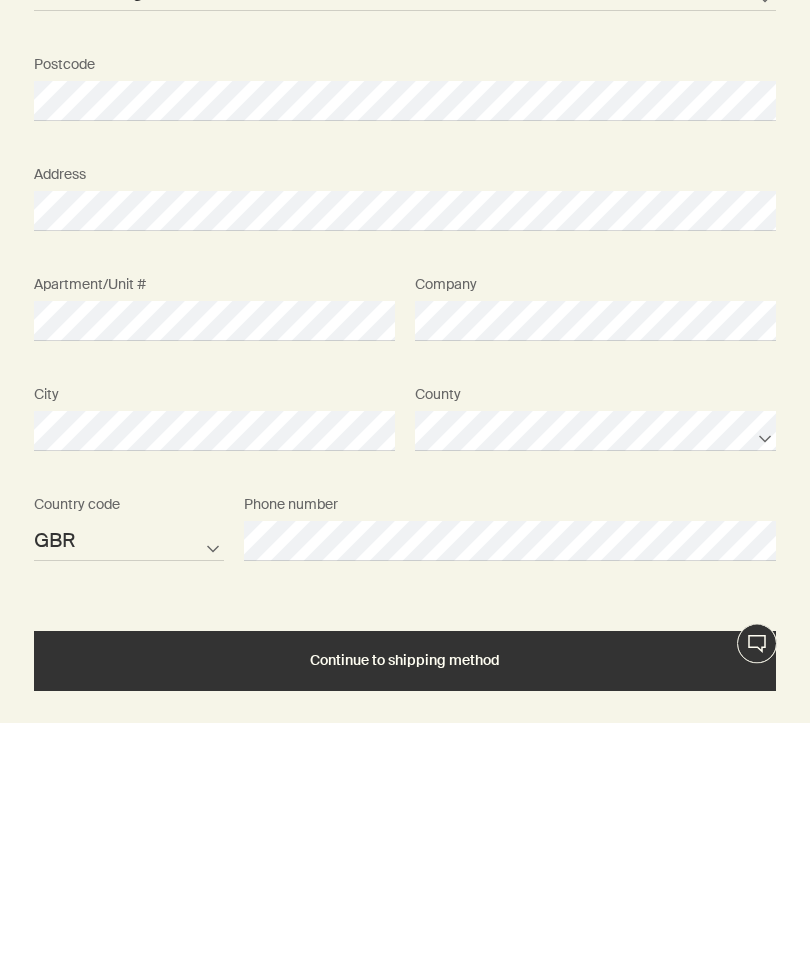 click on "Continue to shipping method" at bounding box center [405, 914] 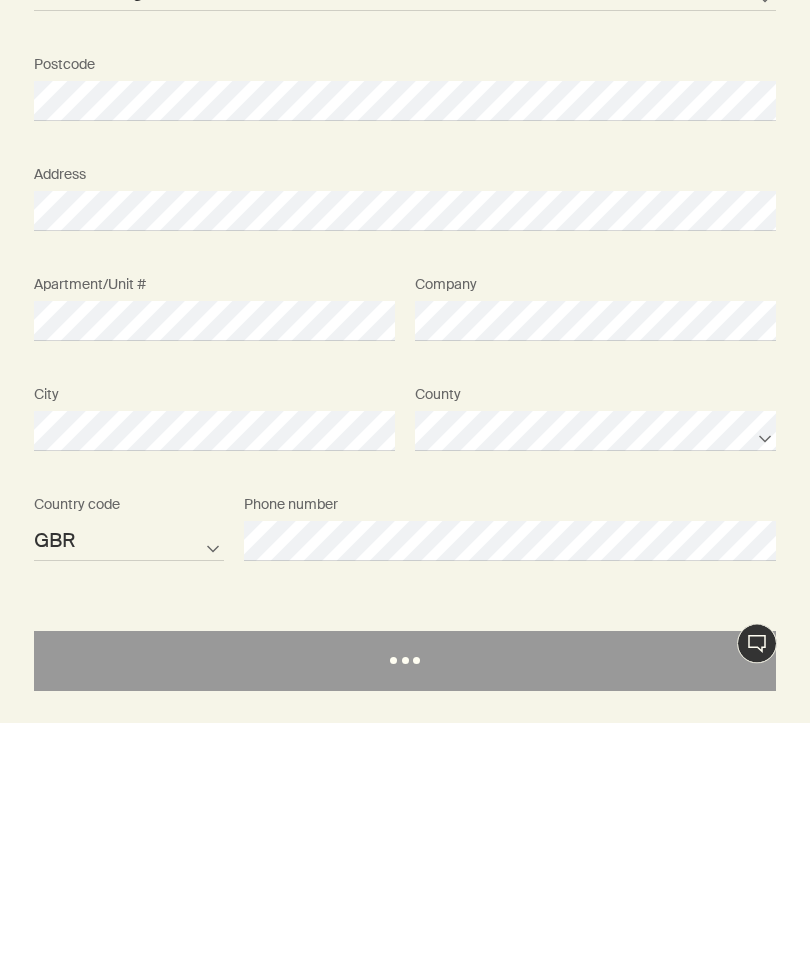 scroll, scrollTop: 808, scrollLeft: 0, axis: vertical 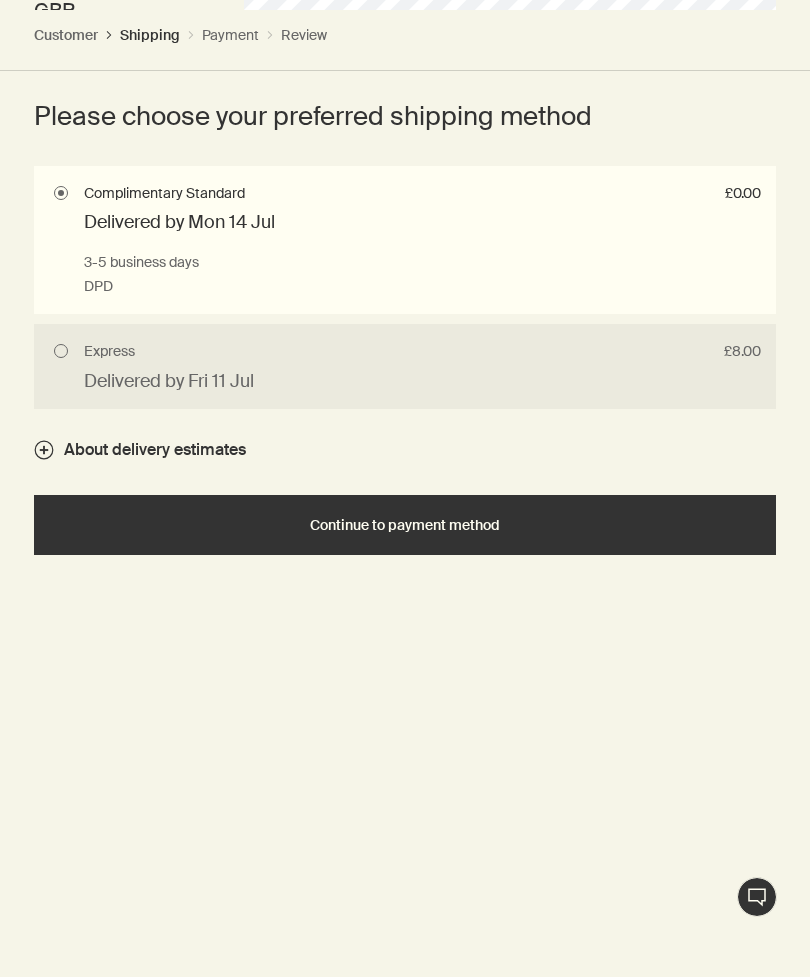 click on "Continue to payment method" at bounding box center (405, 525) 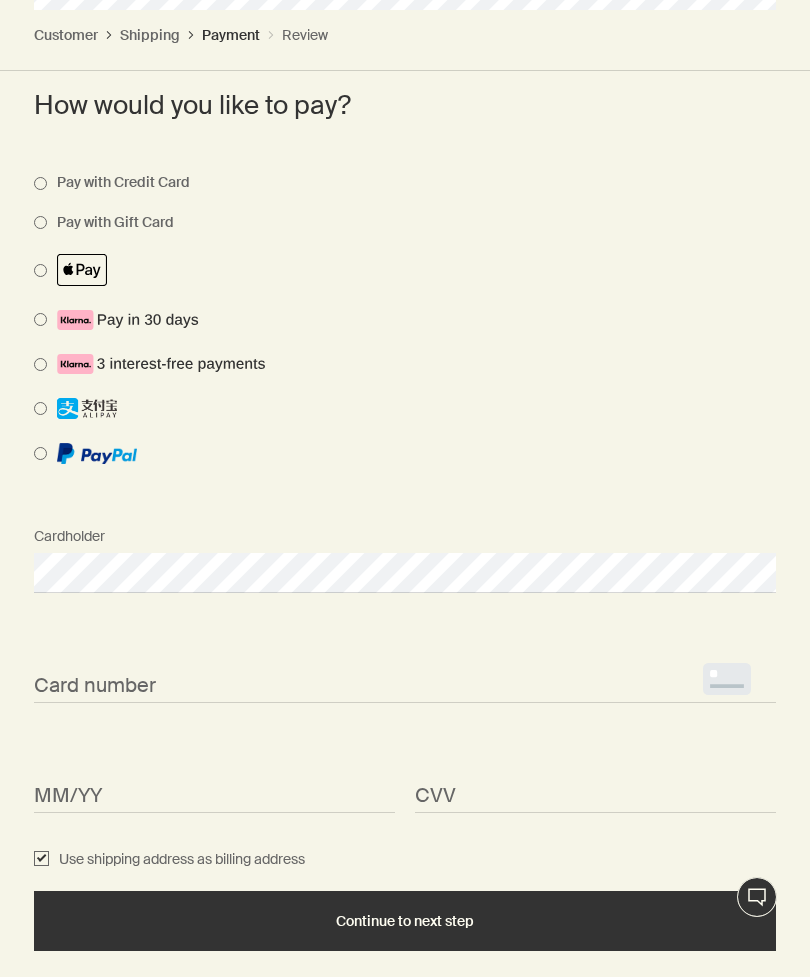 scroll, scrollTop: 895, scrollLeft: 0, axis: vertical 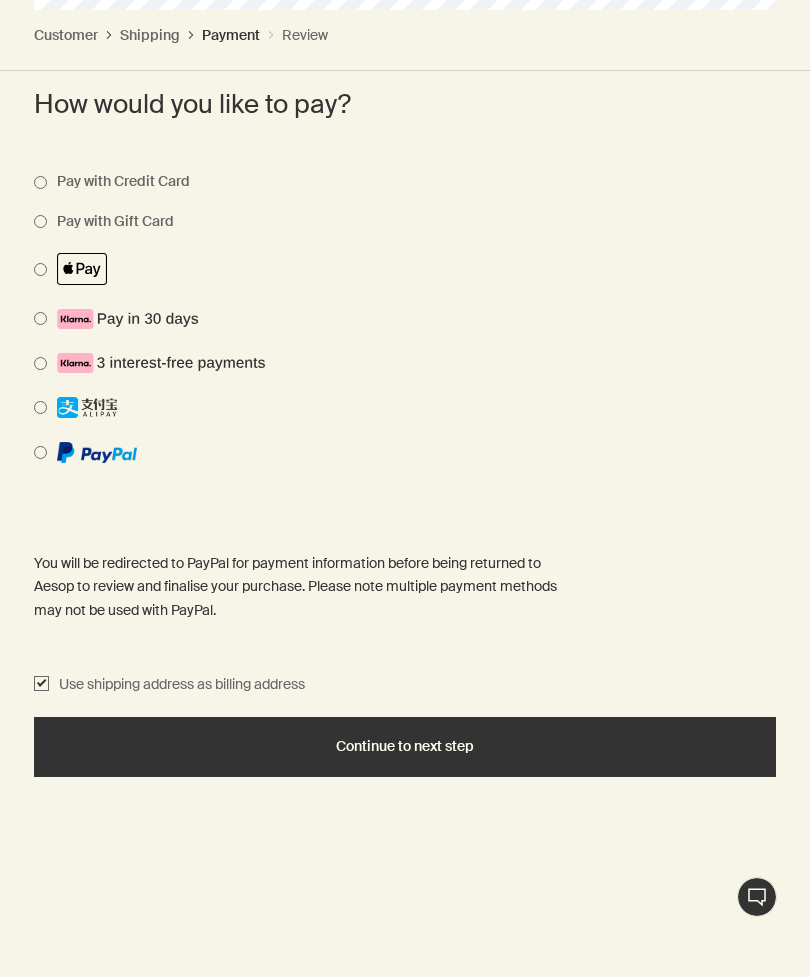 click on "Continue to next step" at bounding box center (405, 746) 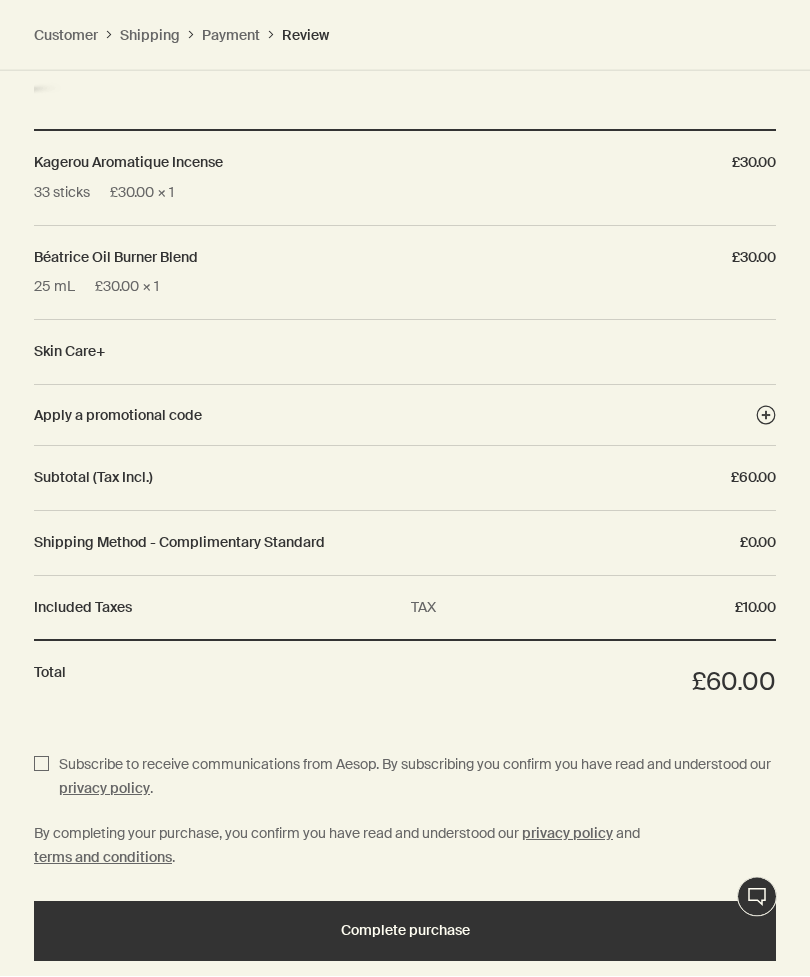 scroll, scrollTop: 1215, scrollLeft: 0, axis: vertical 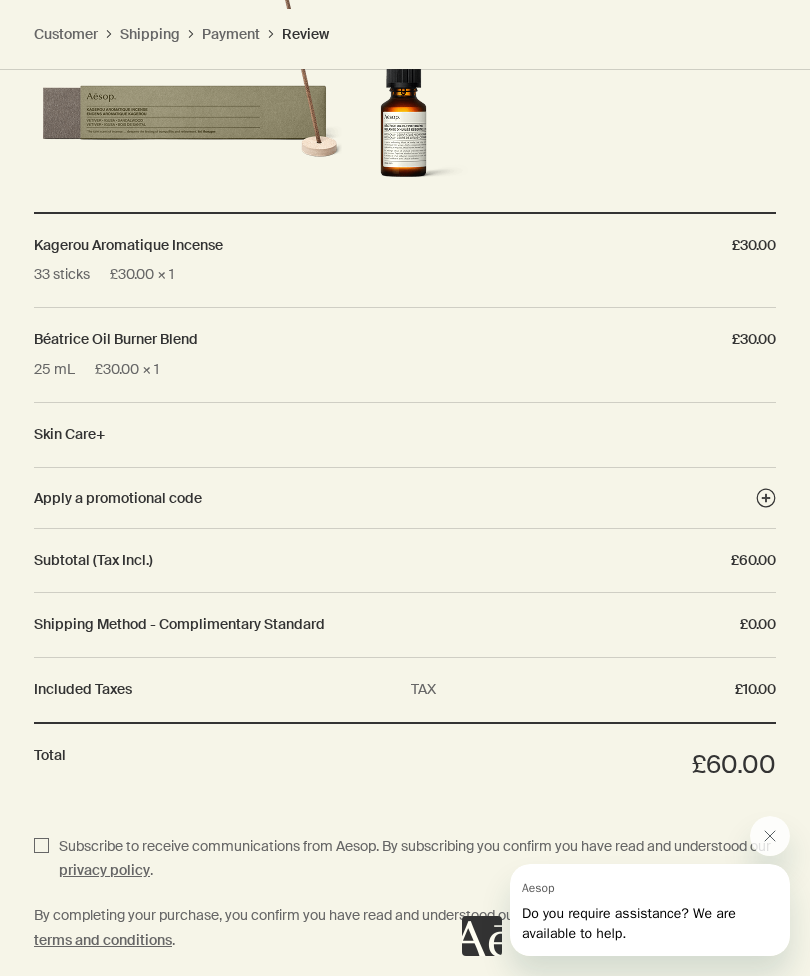click on "Complete purchase" at bounding box center [405, 1014] 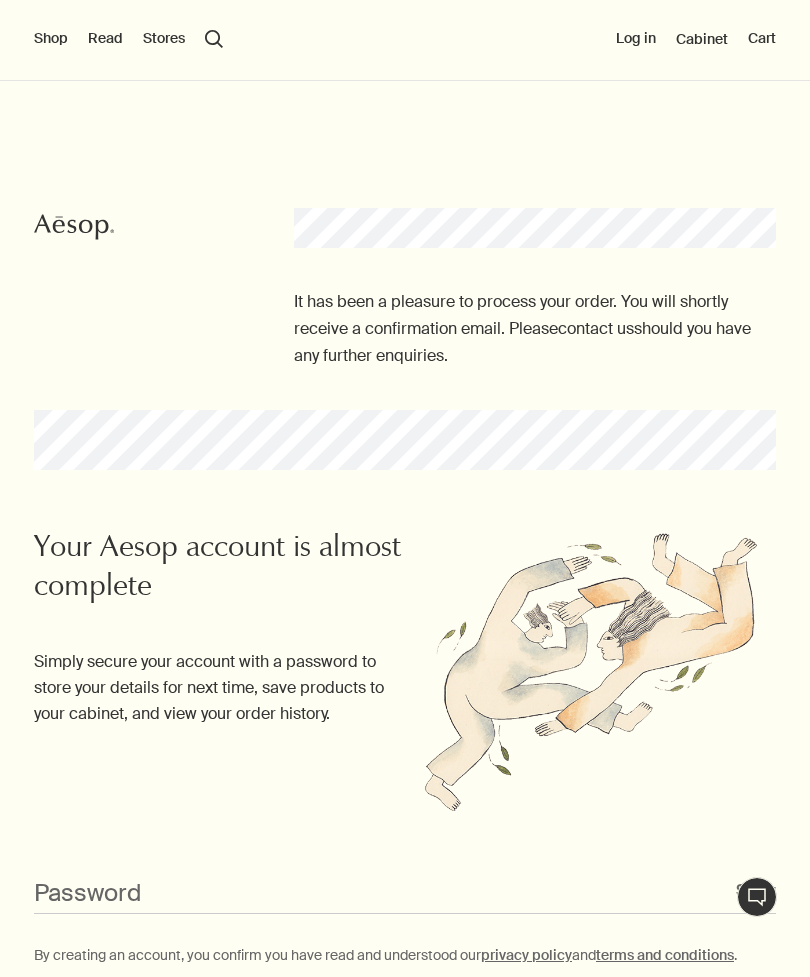 scroll, scrollTop: 139, scrollLeft: 0, axis: vertical 